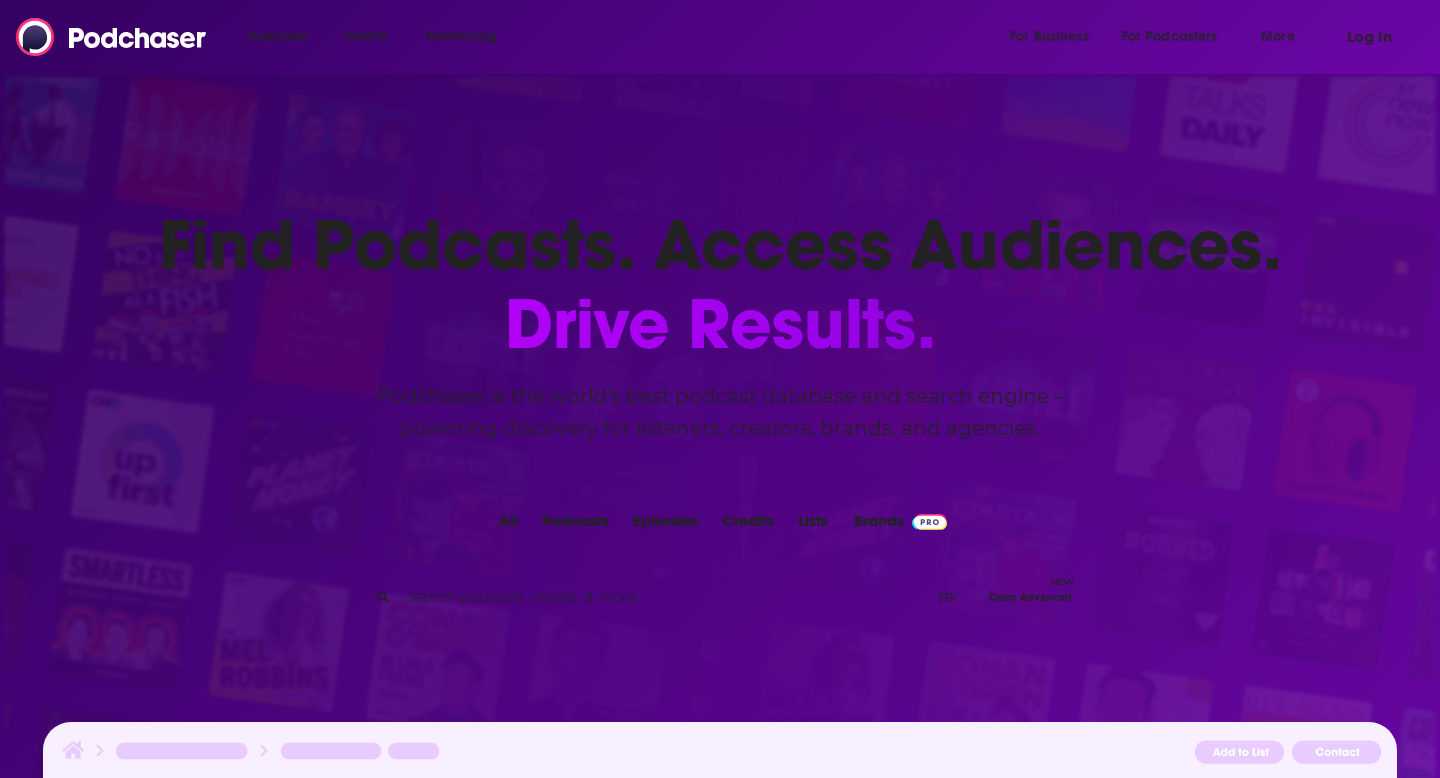 scroll, scrollTop: 0, scrollLeft: 0, axis: both 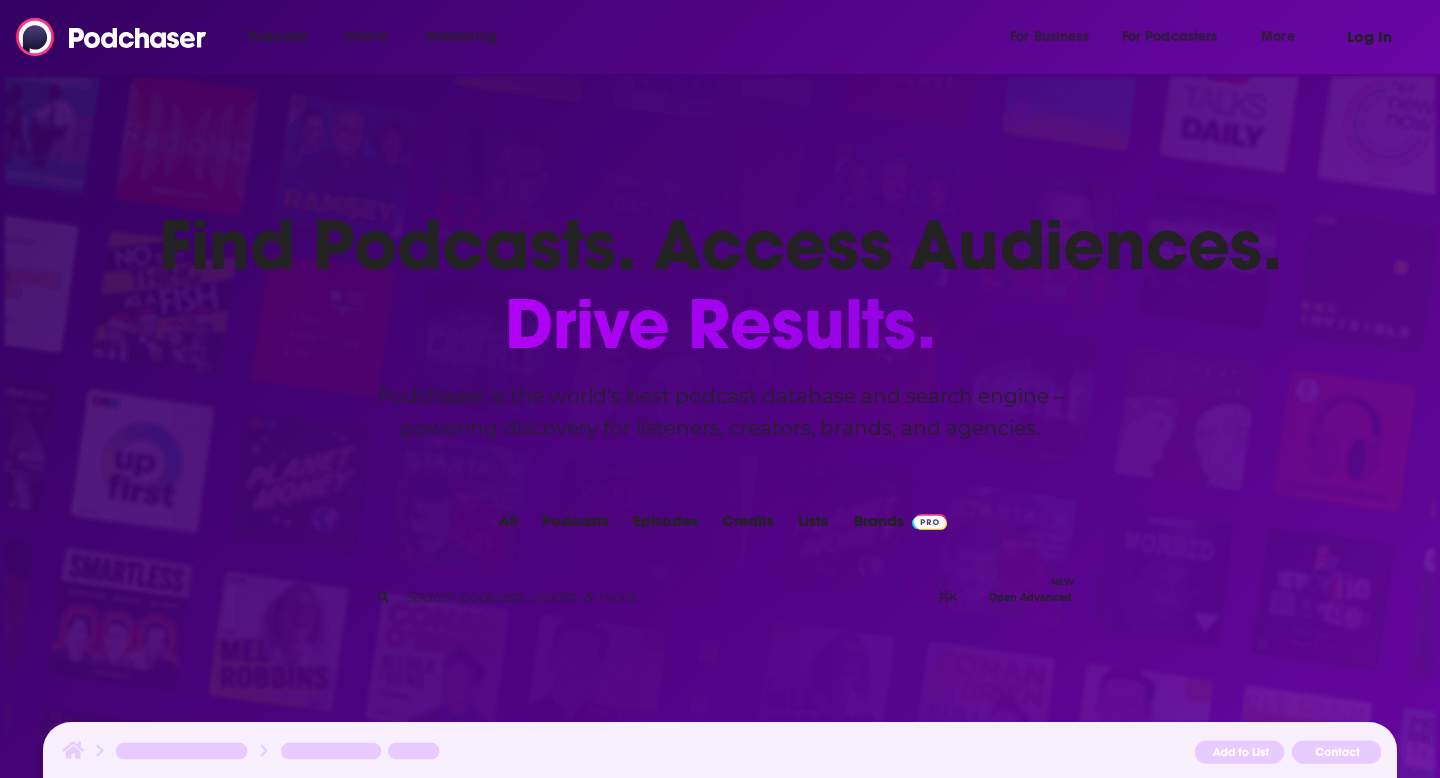 click on "Log In" at bounding box center [1369, 37] 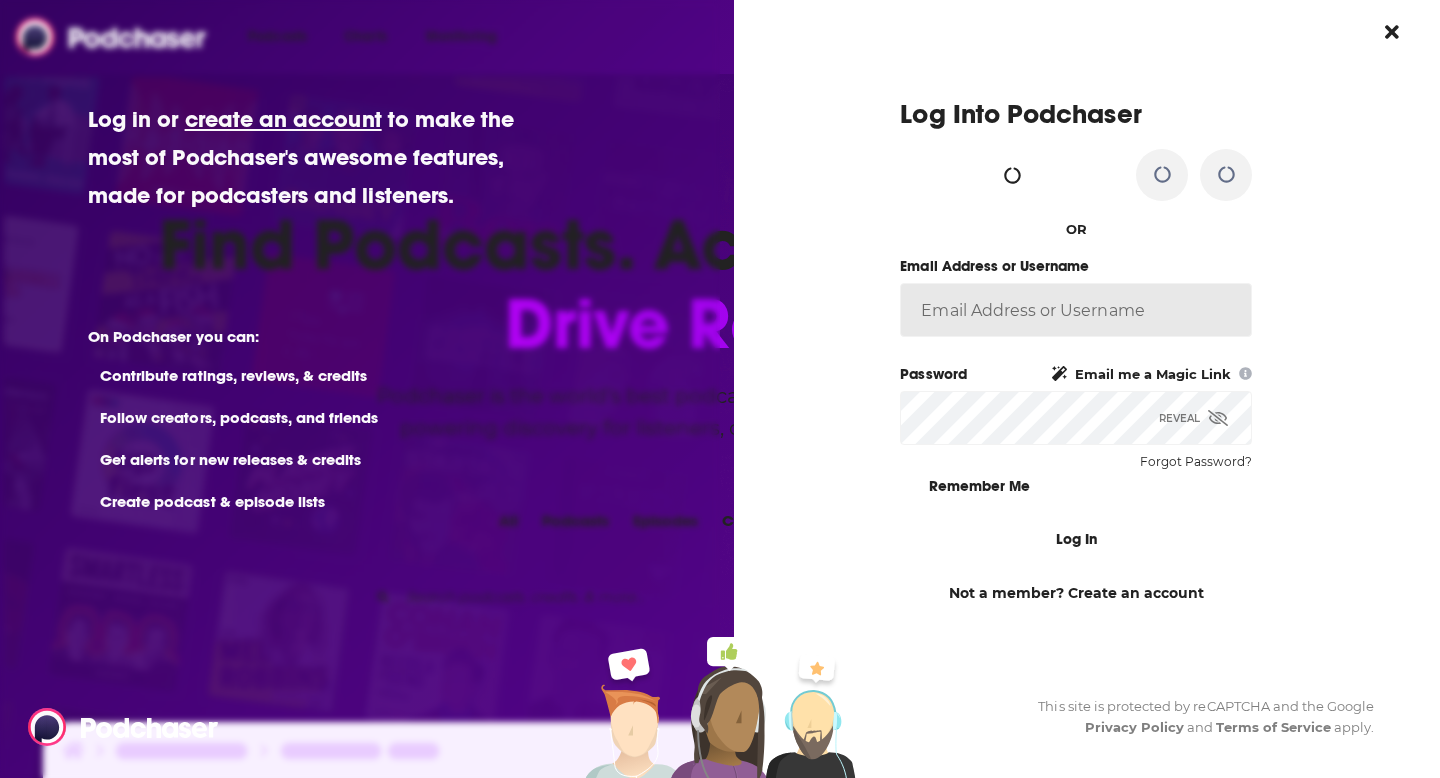 type 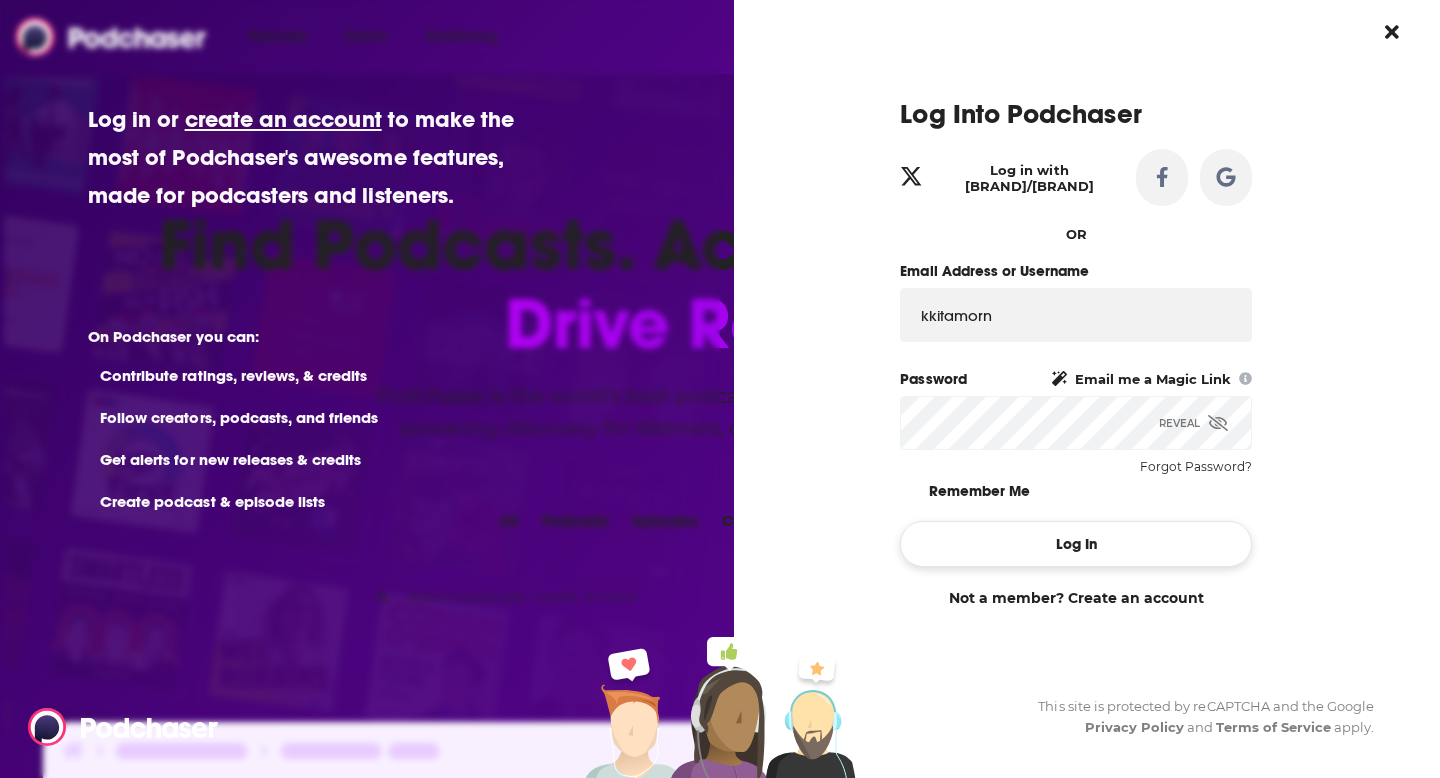 click on "Log In" at bounding box center [1076, 544] 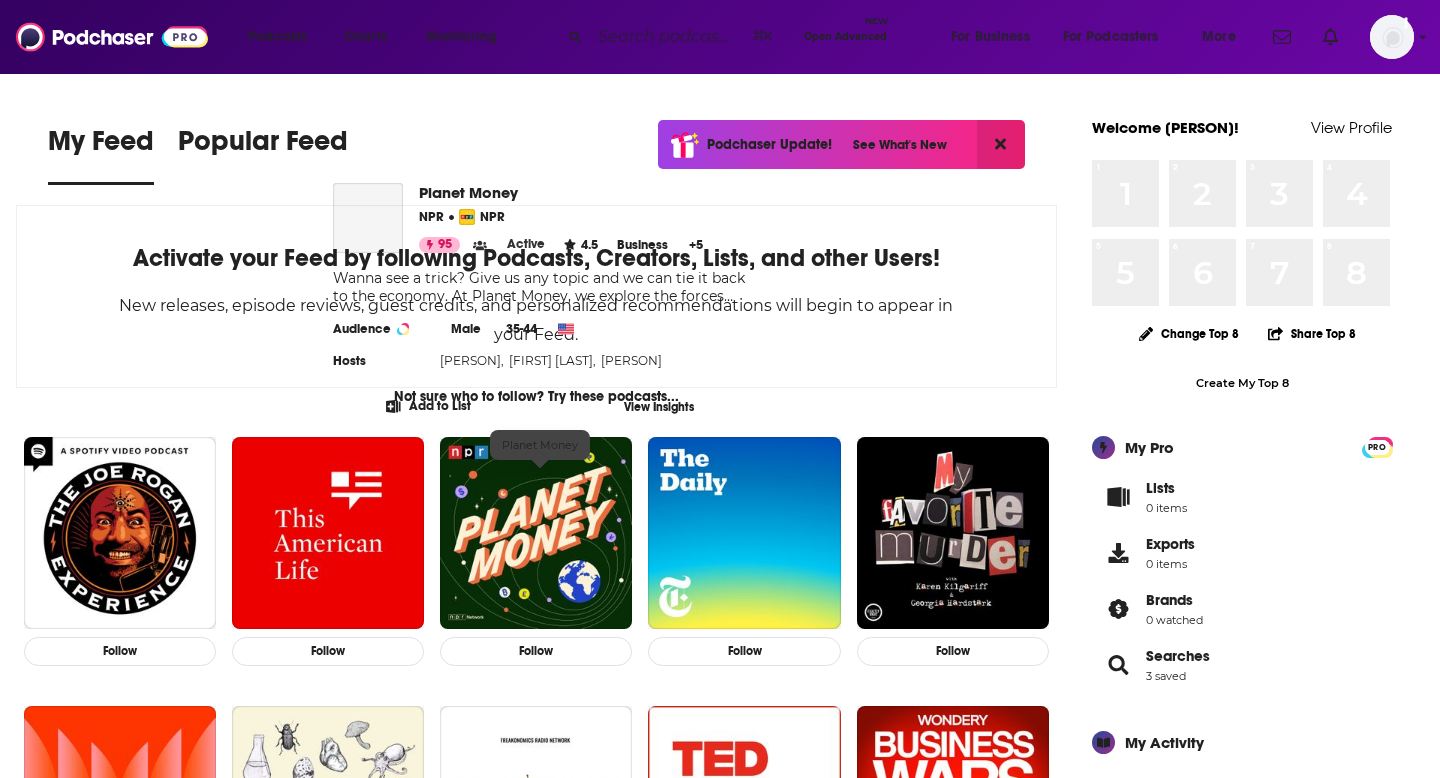 scroll, scrollTop: 14, scrollLeft: 0, axis: vertical 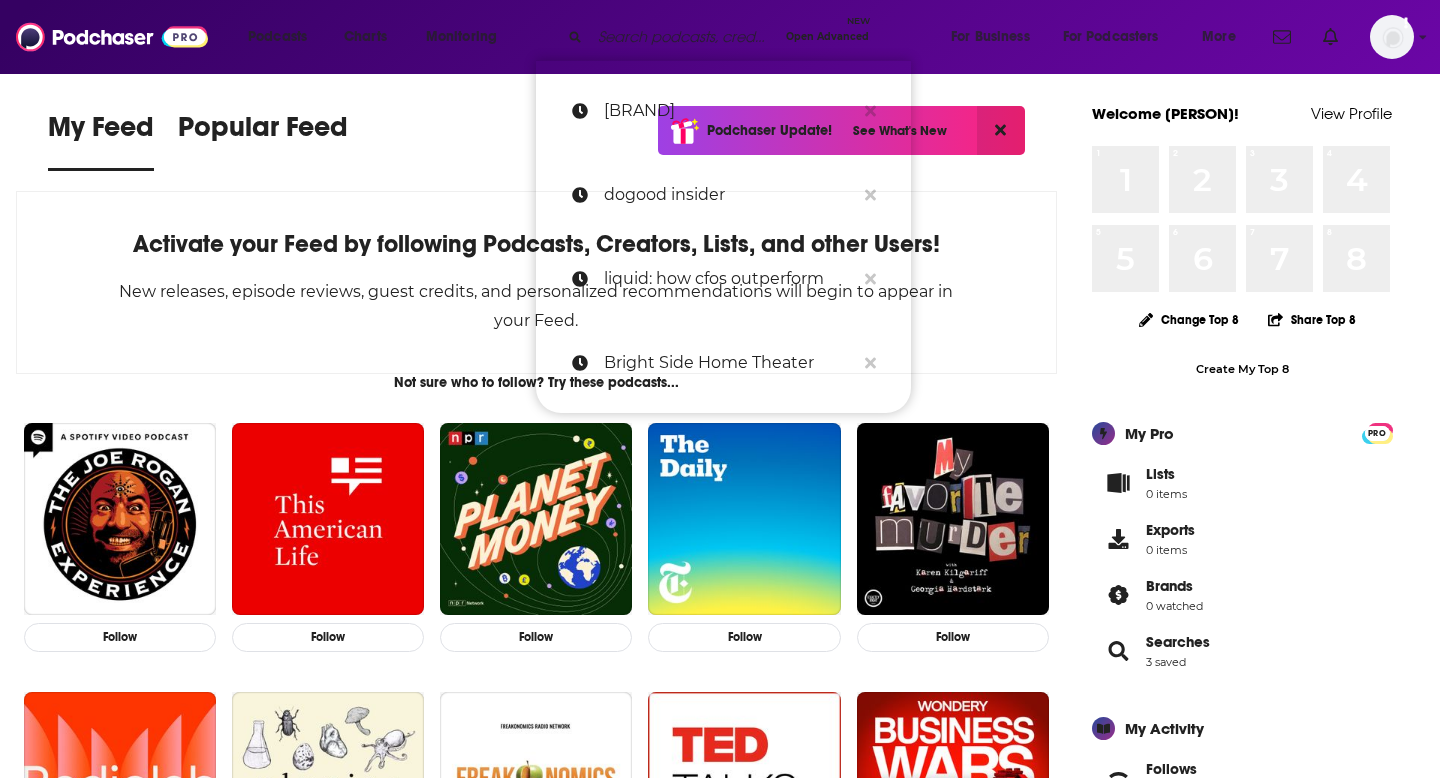 click at bounding box center [684, 37] 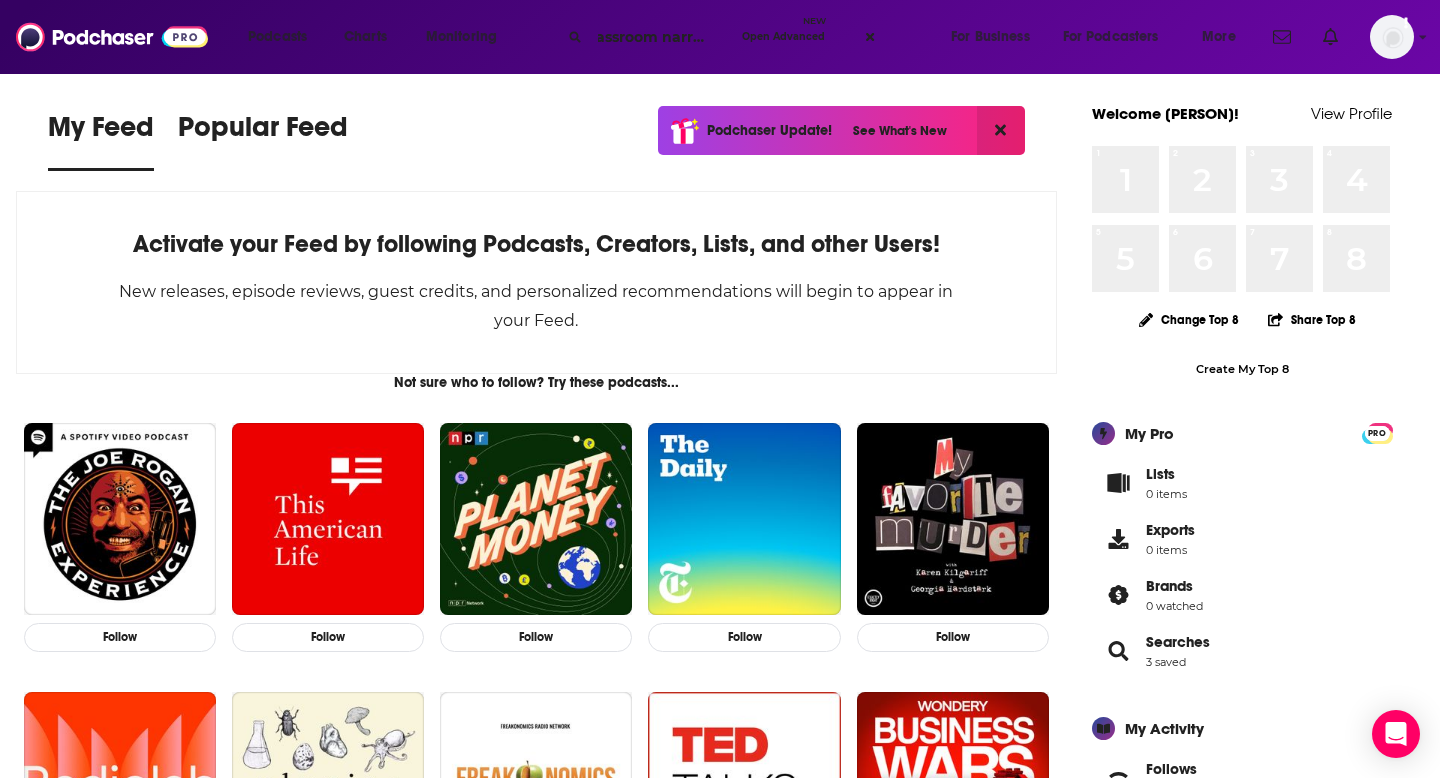 scroll, scrollTop: 0, scrollLeft: 30, axis: horizontal 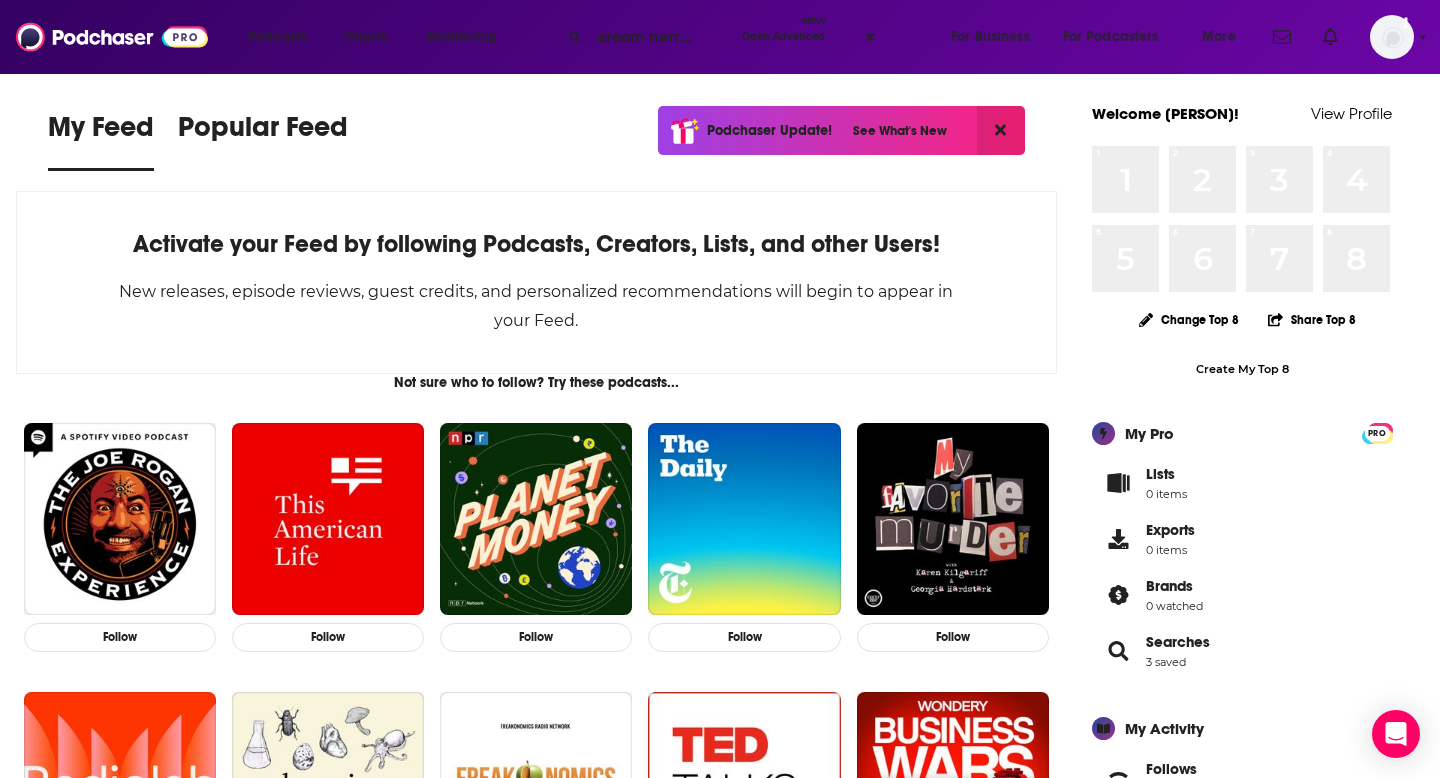 type on "classroom narratives" 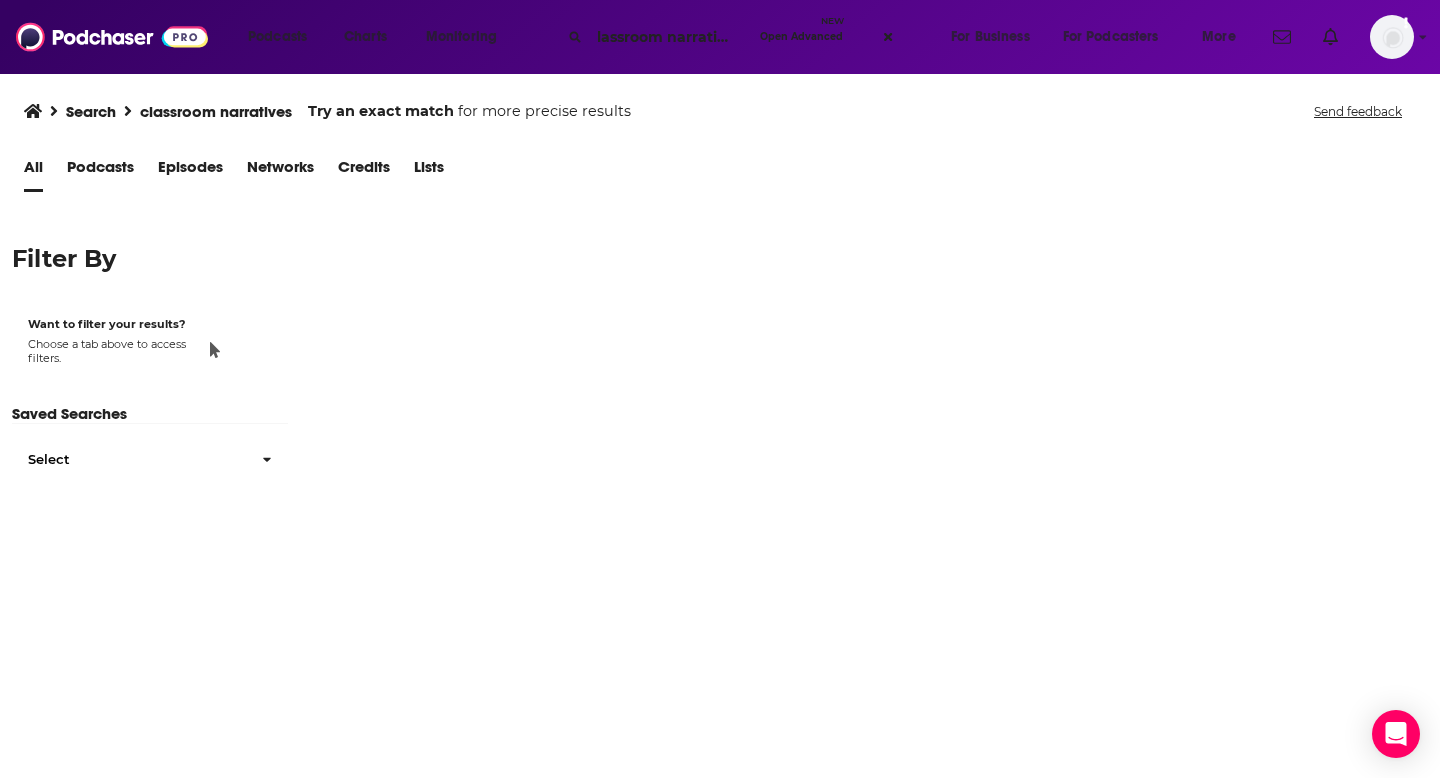 scroll, scrollTop: 0, scrollLeft: 0, axis: both 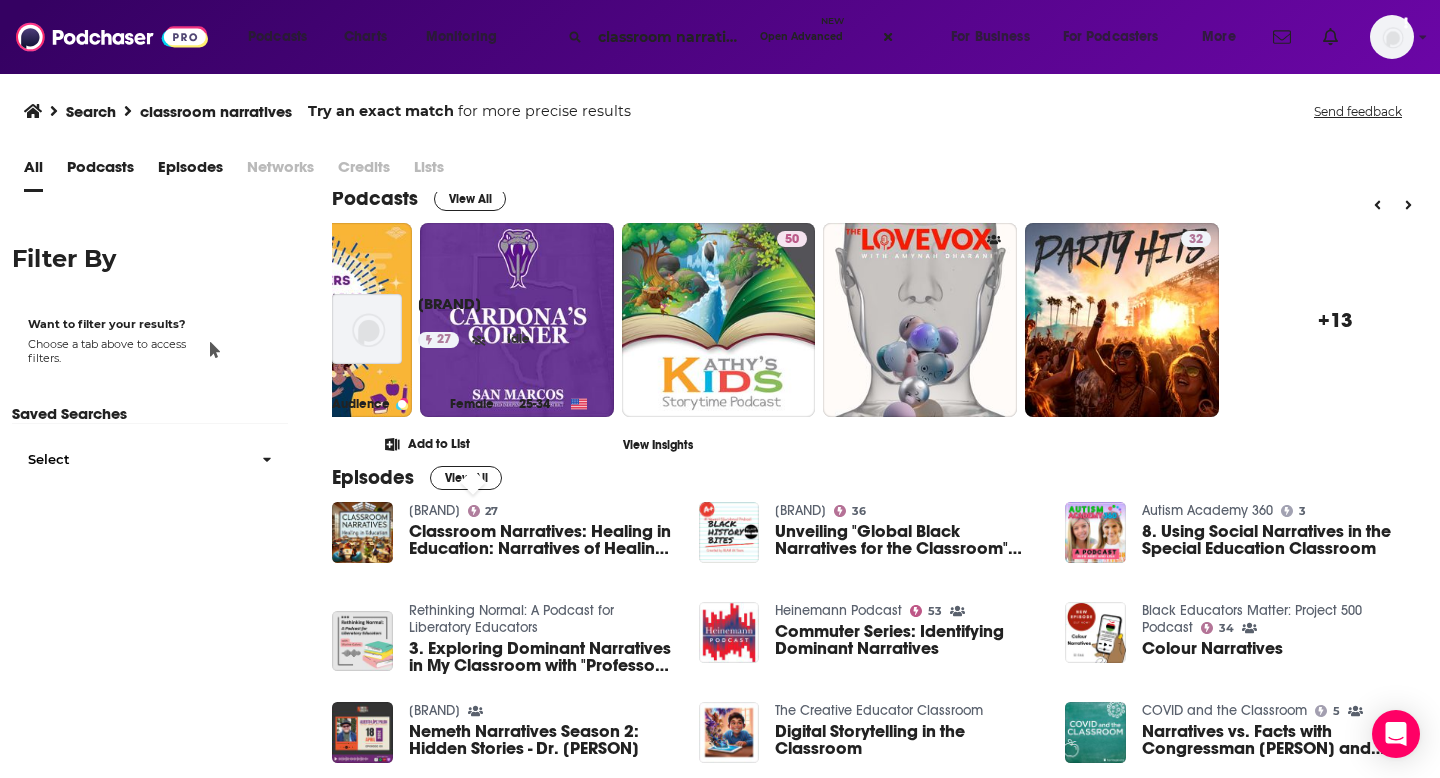 click on "[BRAND]" at bounding box center [434, 510] 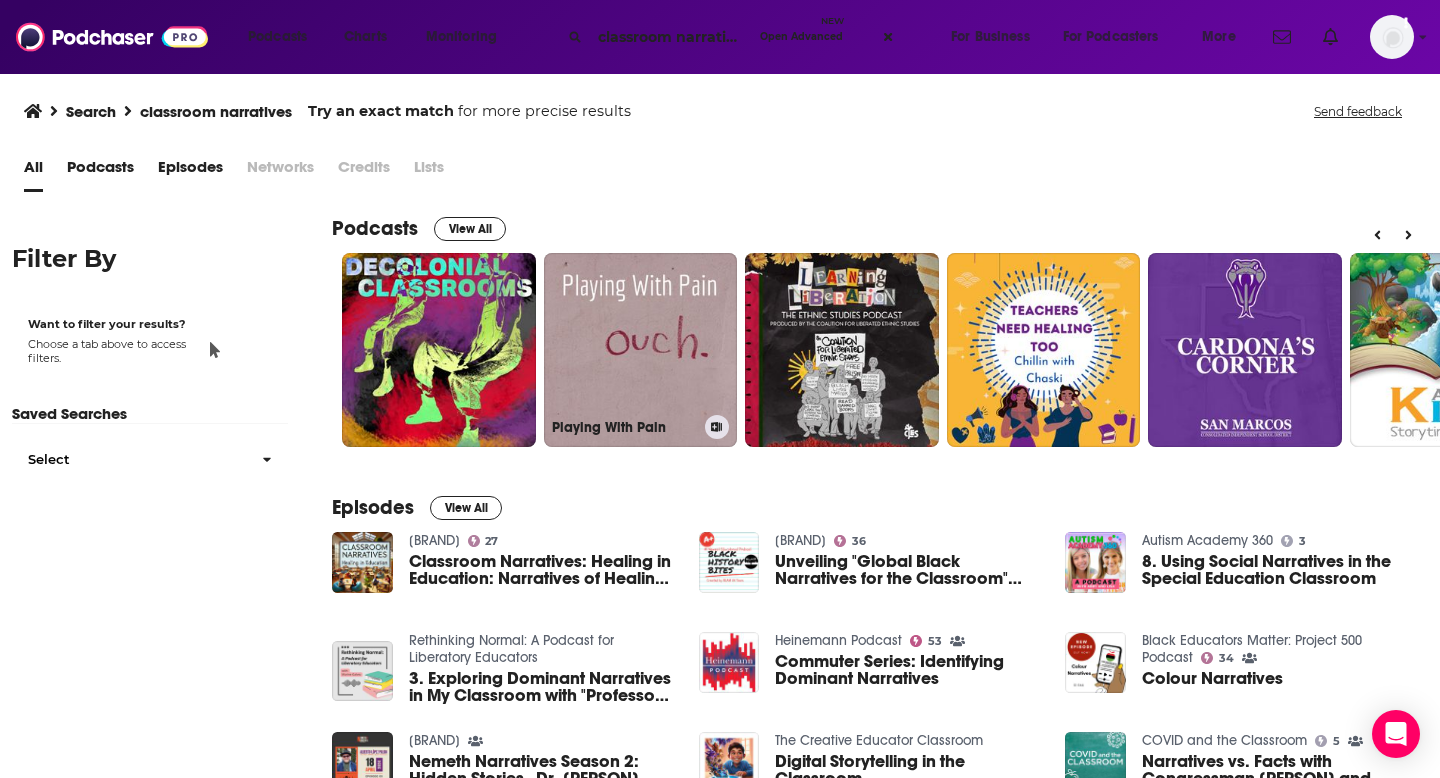 scroll, scrollTop: 56, scrollLeft: 0, axis: vertical 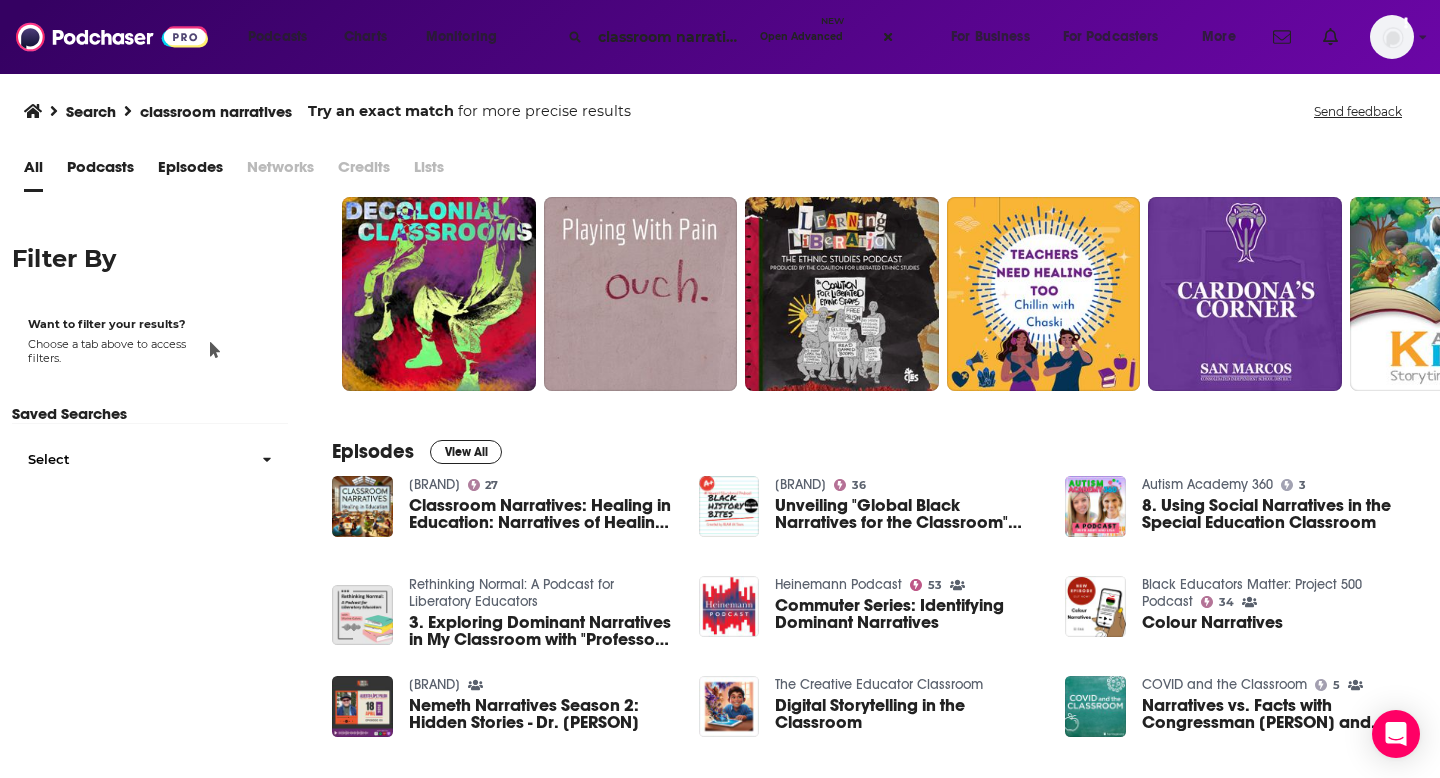 click on "Classroom Narratives: Healing in Education: Narratives of Healing: Exploring Trauma and Mental Health Through Film and Writing~Featuring [PERSON], PhD" at bounding box center (542, 514) 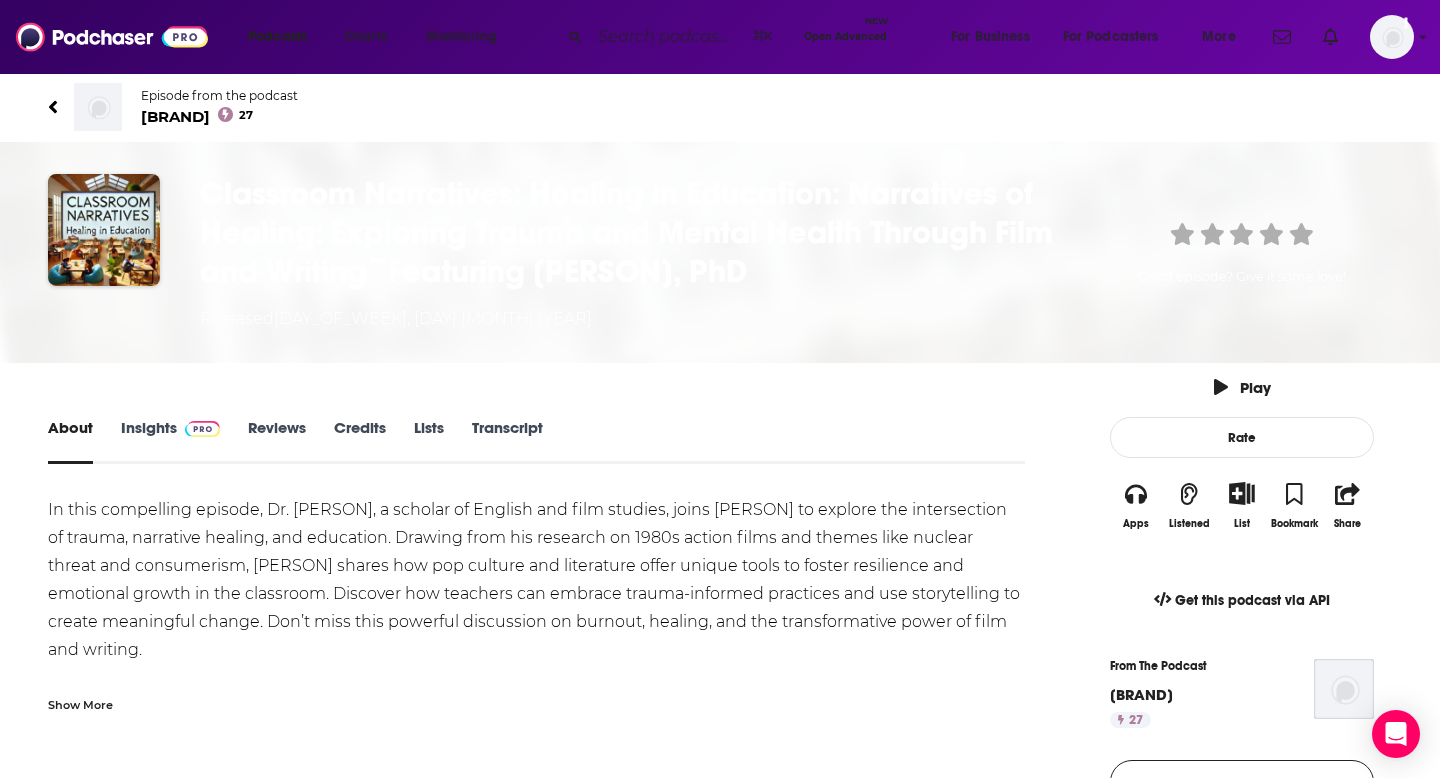 click on "Classroom Narratives: Healing in Education: Narratives of Healing: Exploring Trauma and Mental Health Through Film and Writing~Featuring [PERSON], PhD" at bounding box center [630, 232] 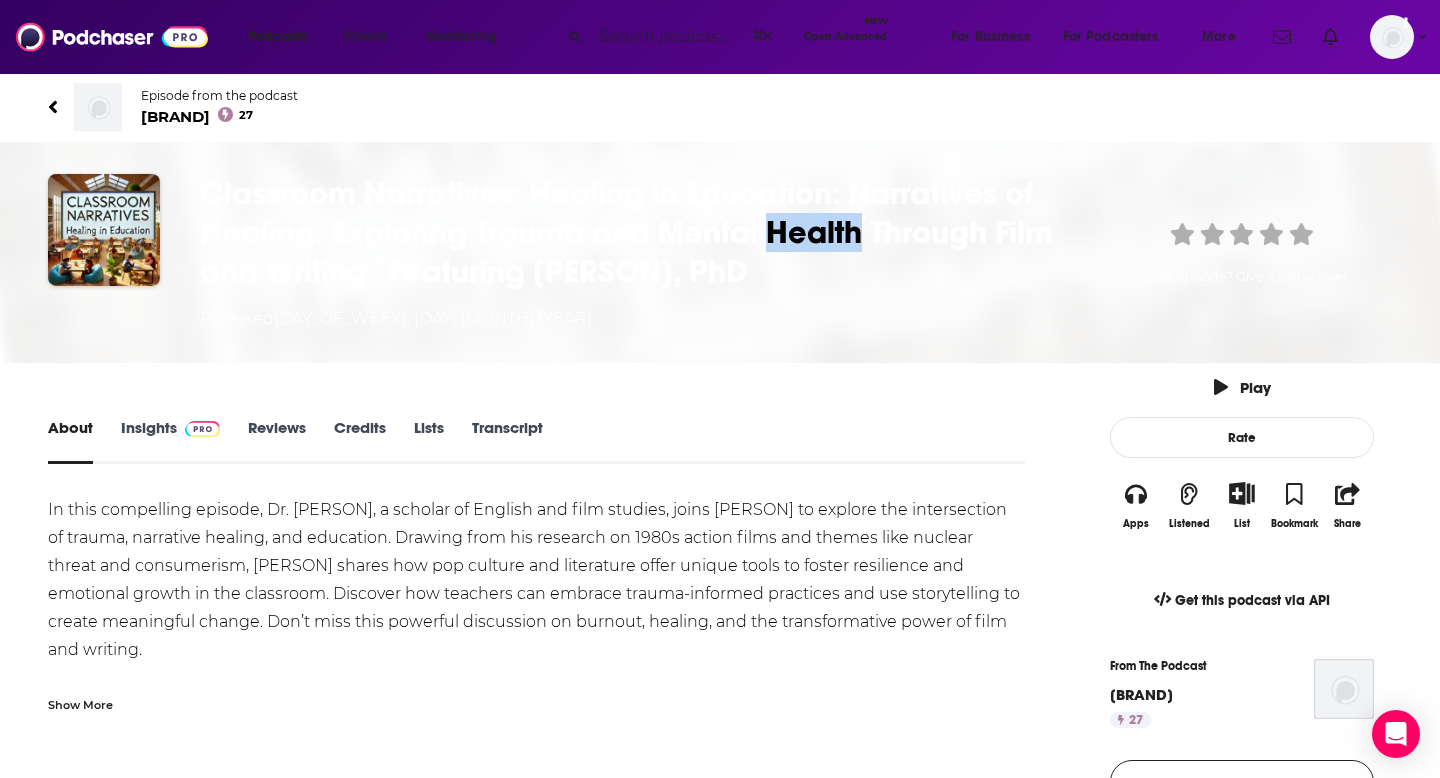 click on "Classroom Narratives: Healing in Education: Narratives of Healing: Exploring Trauma and Mental Health Through Film and Writing~Featuring [PERSON], PhD" at bounding box center [630, 232] 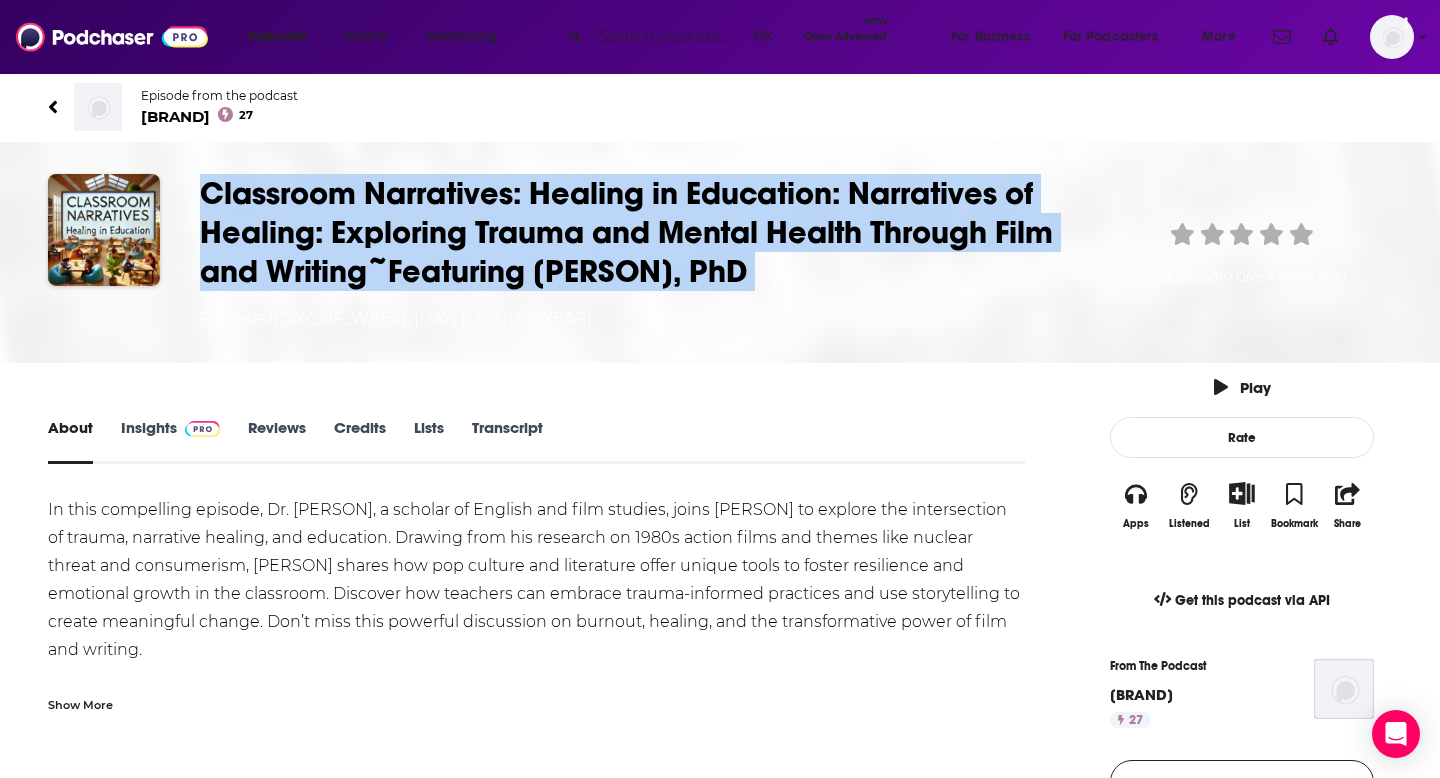 click on "Classroom Narratives: Healing in Education: Narratives of Healing: Exploring Trauma and Mental Health Through Film and Writing~Featuring [PERSON], PhD" at bounding box center (630, 232) 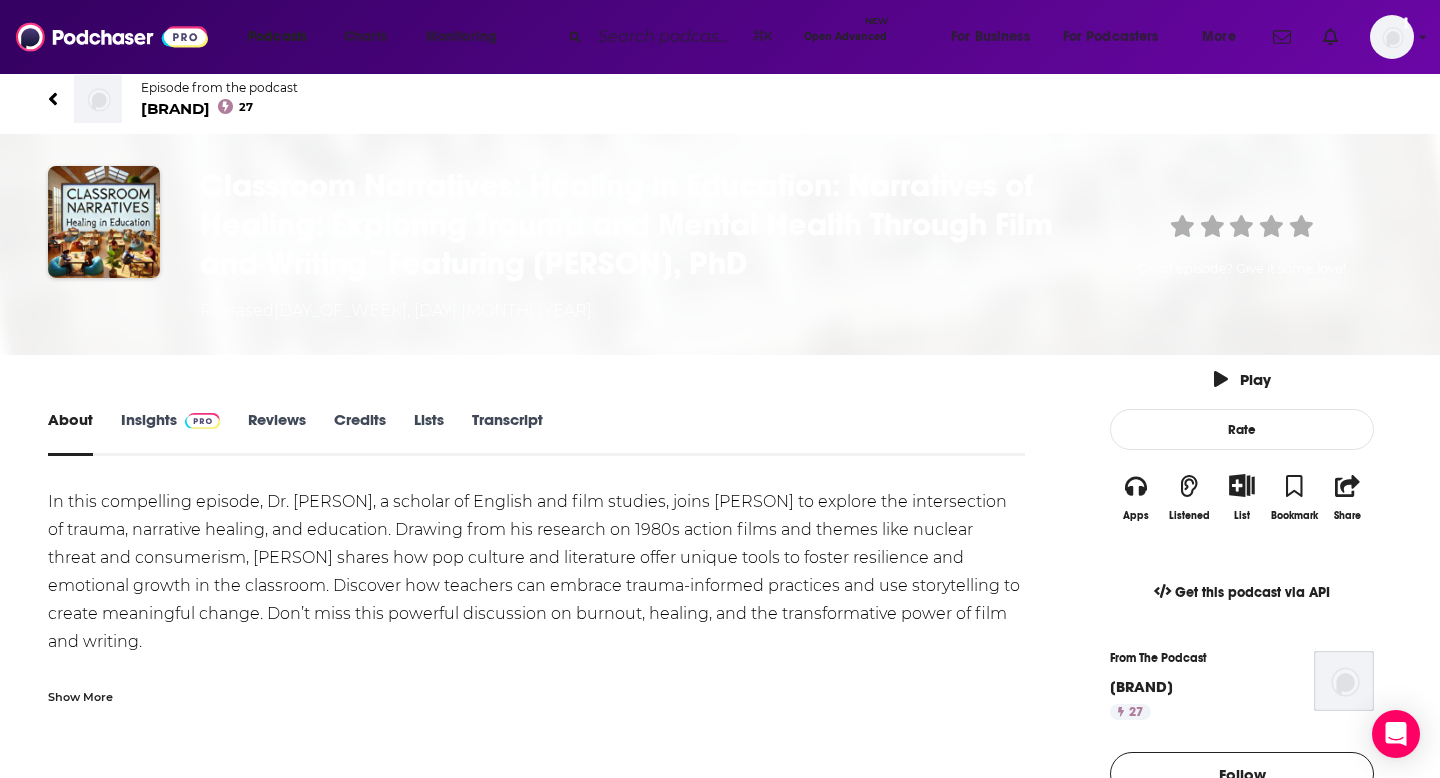 scroll, scrollTop: 0, scrollLeft: 0, axis: both 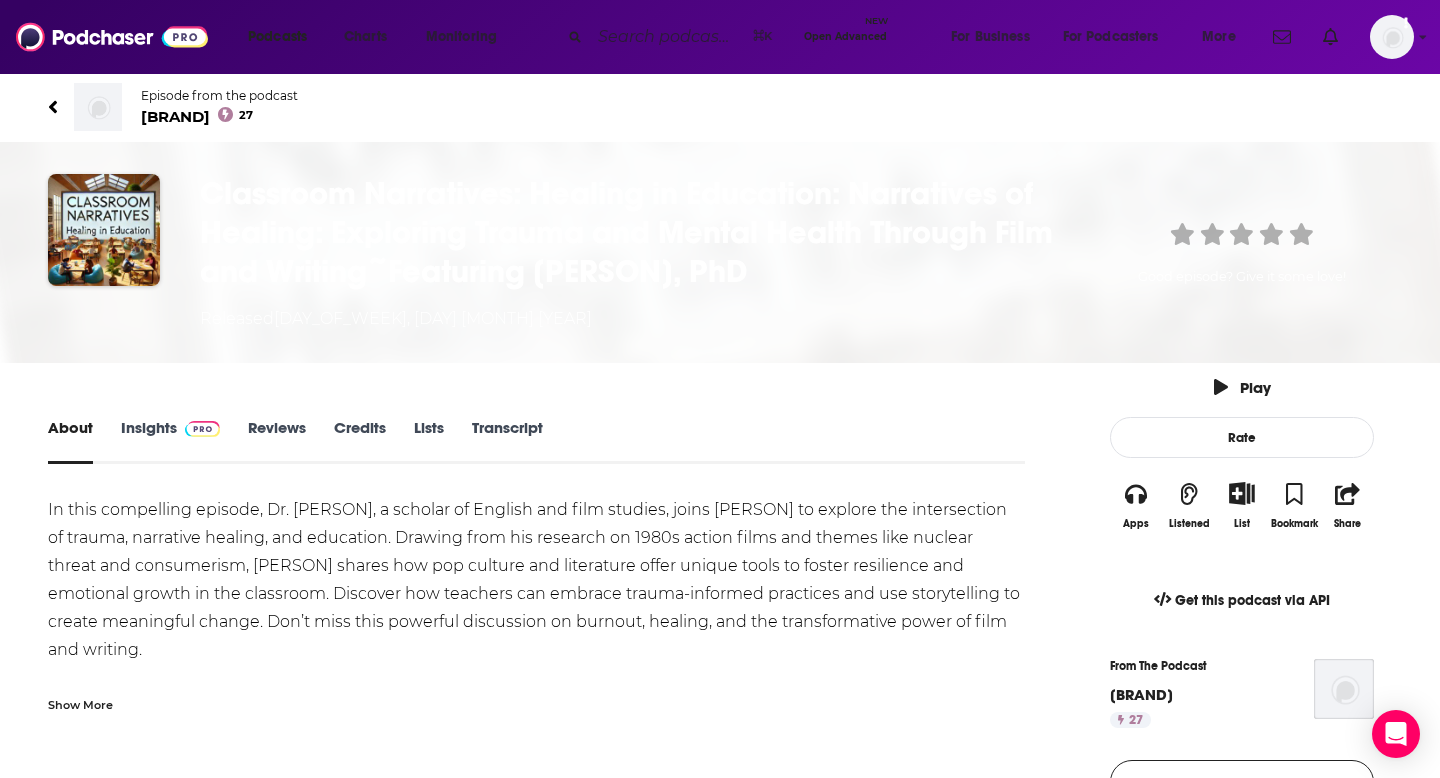 click on "Medicine via myPod [NUMBER]" at bounding box center [219, 116] 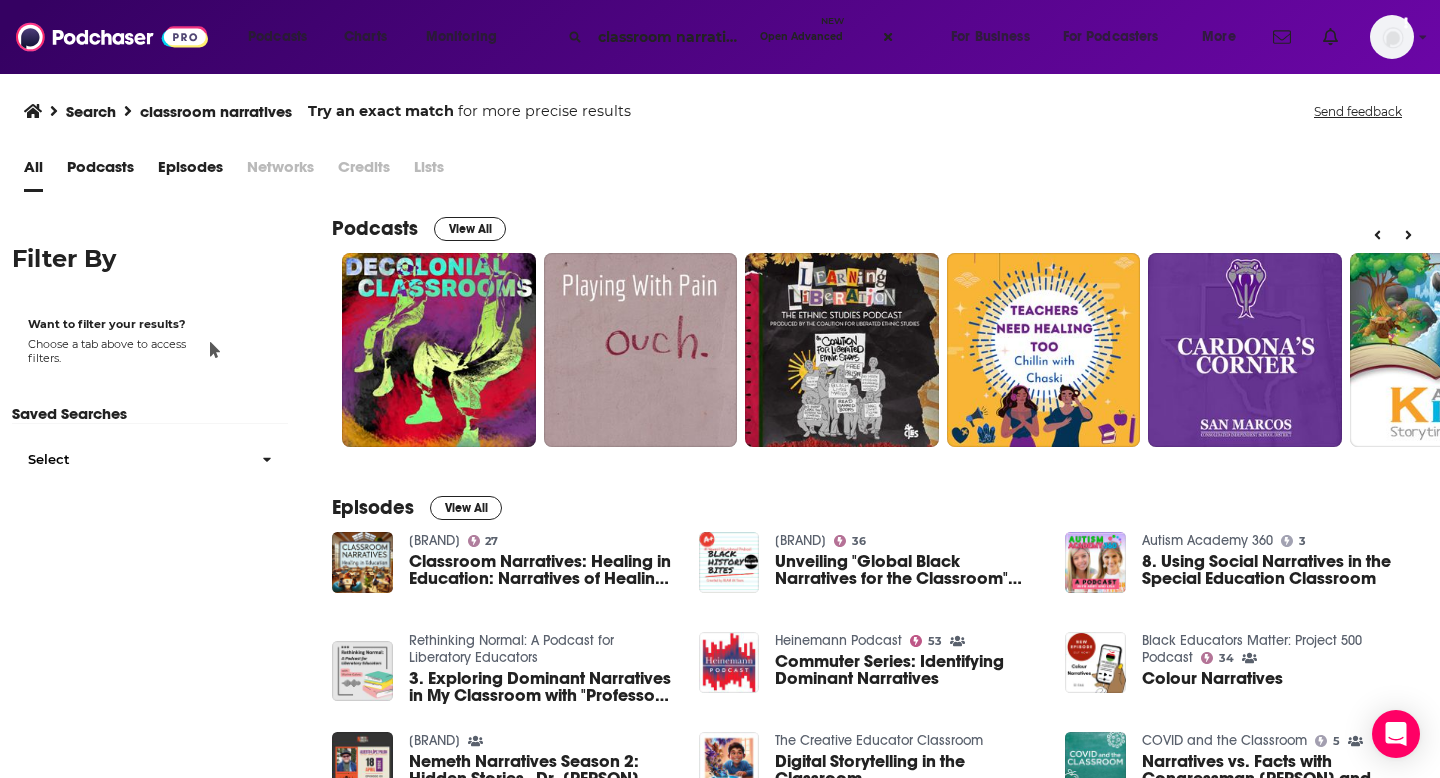 scroll, scrollTop: 56, scrollLeft: 0, axis: vertical 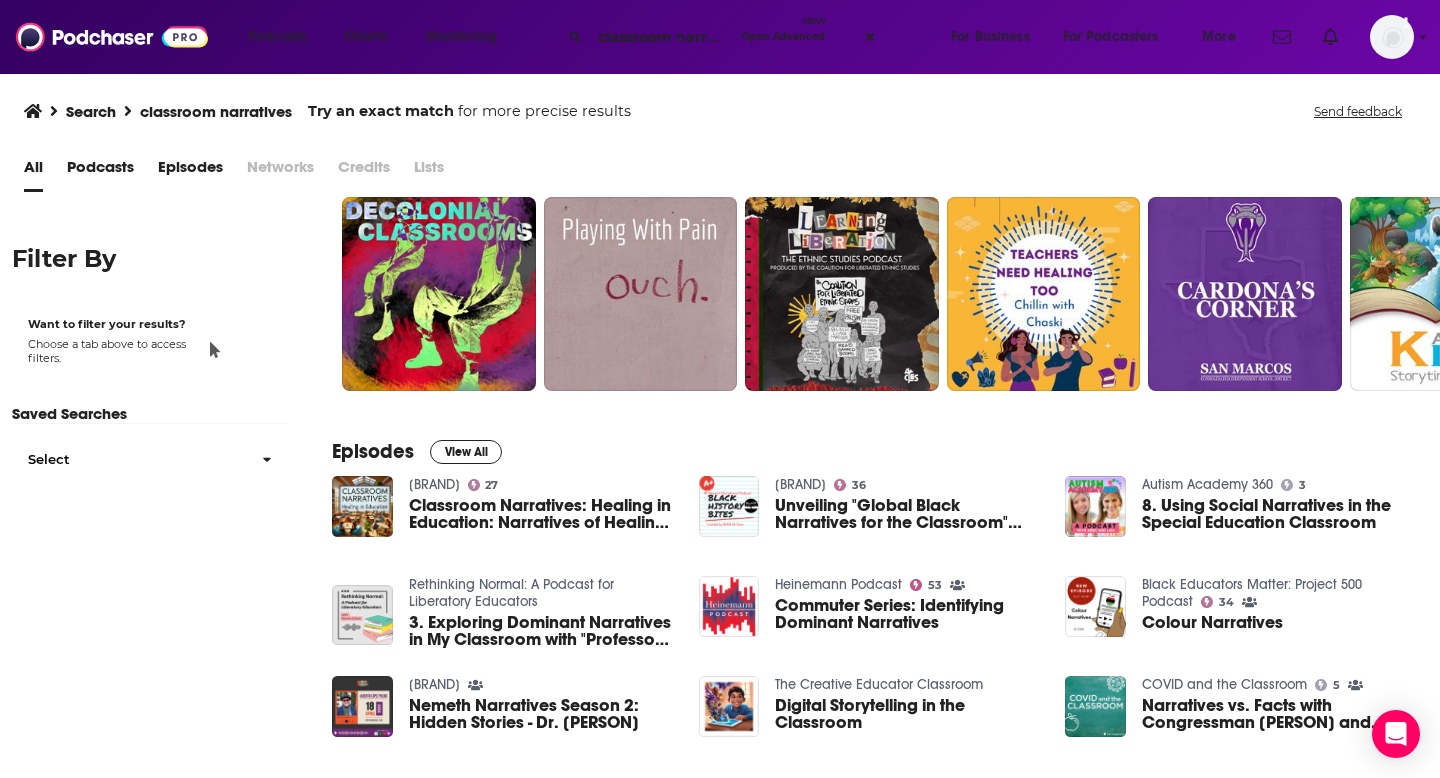 click on "classroom narratives" at bounding box center [662, 37] 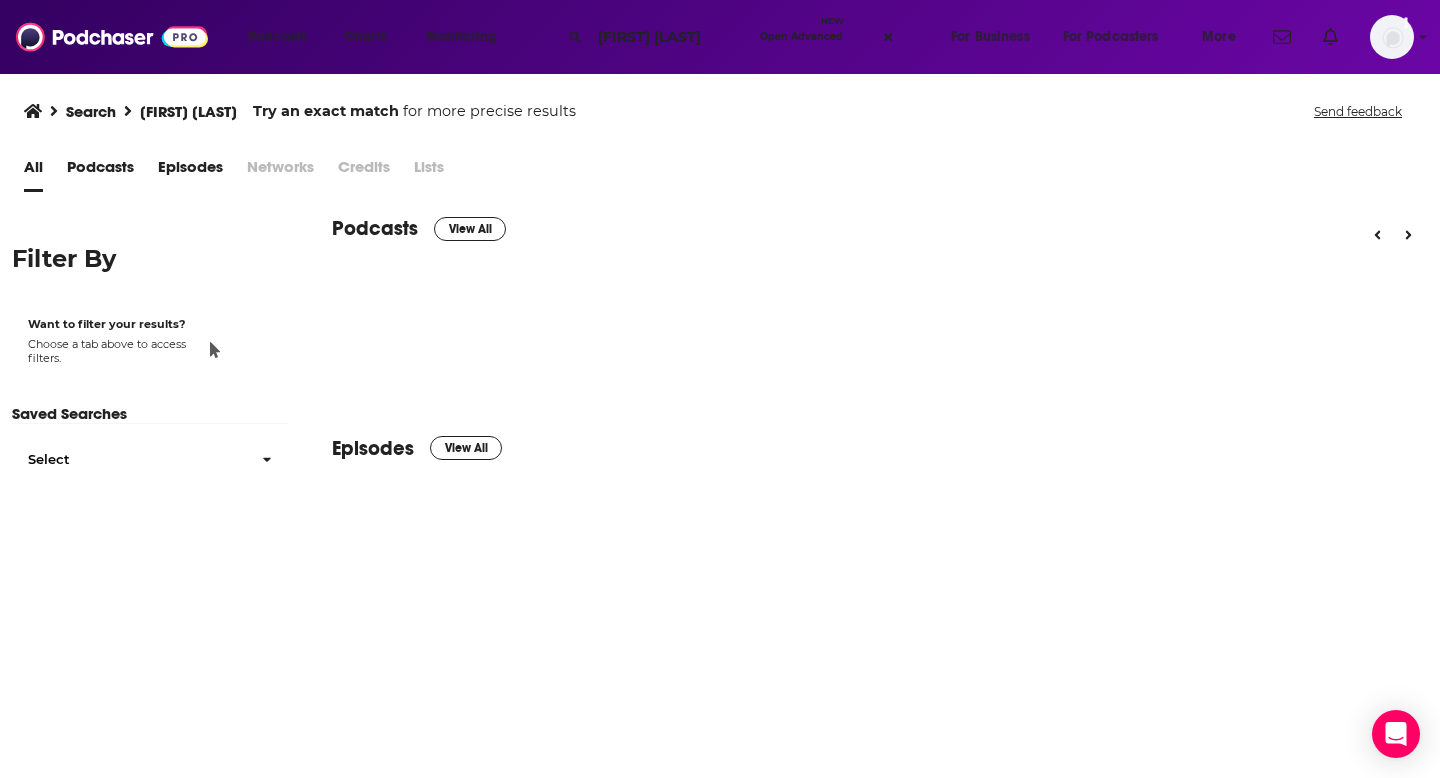 scroll, scrollTop: 0, scrollLeft: 0, axis: both 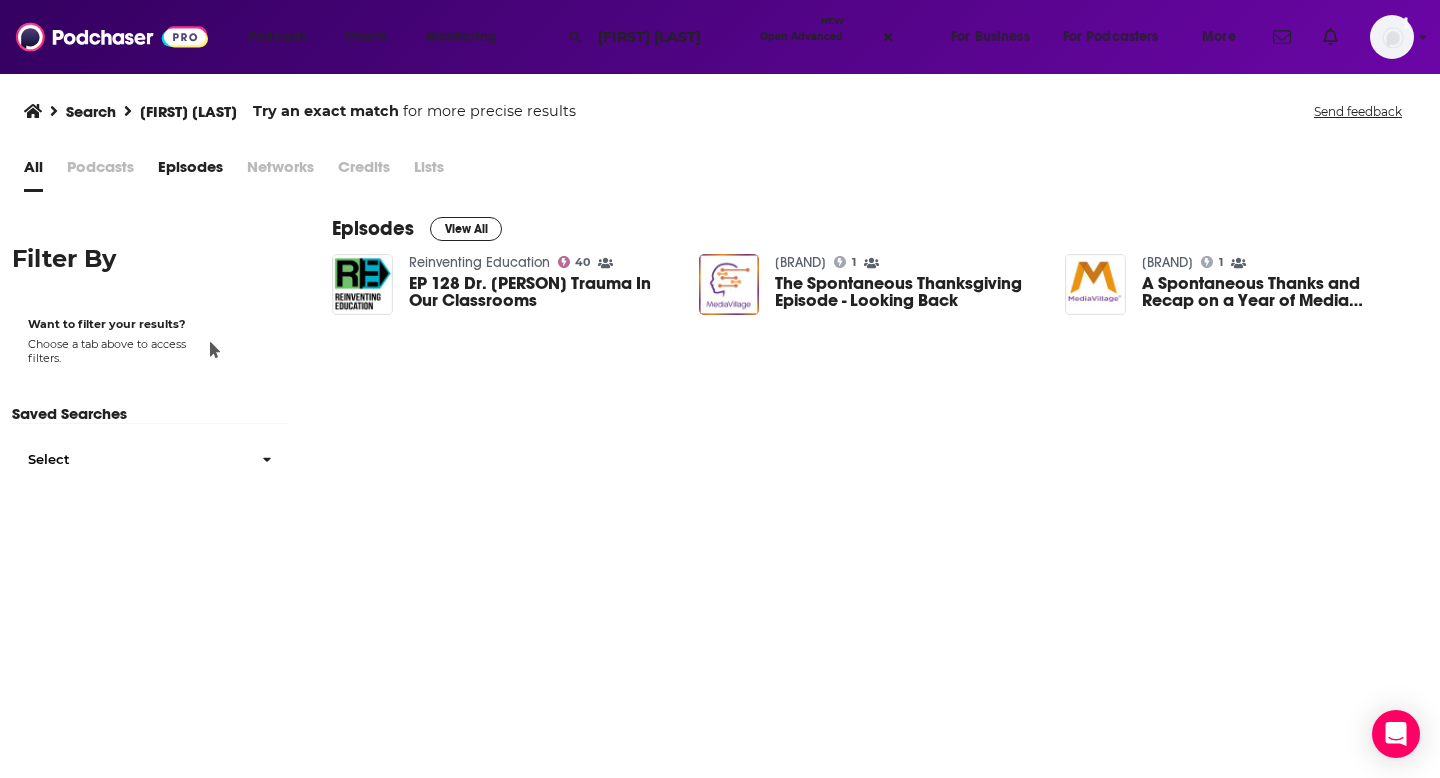 click on "Podcasts" at bounding box center [100, 171] 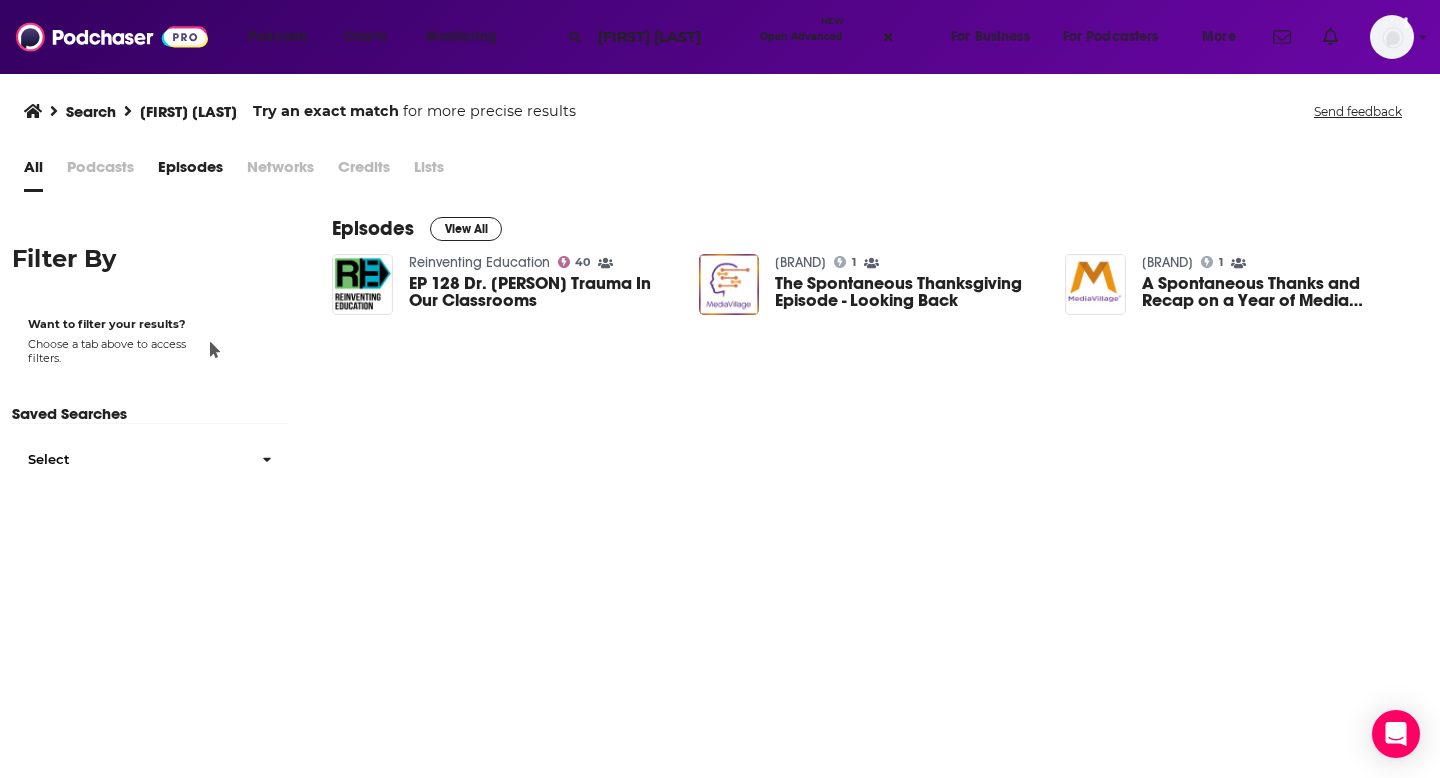 click on "[FIRST] [LAST]" at bounding box center [671, 37] 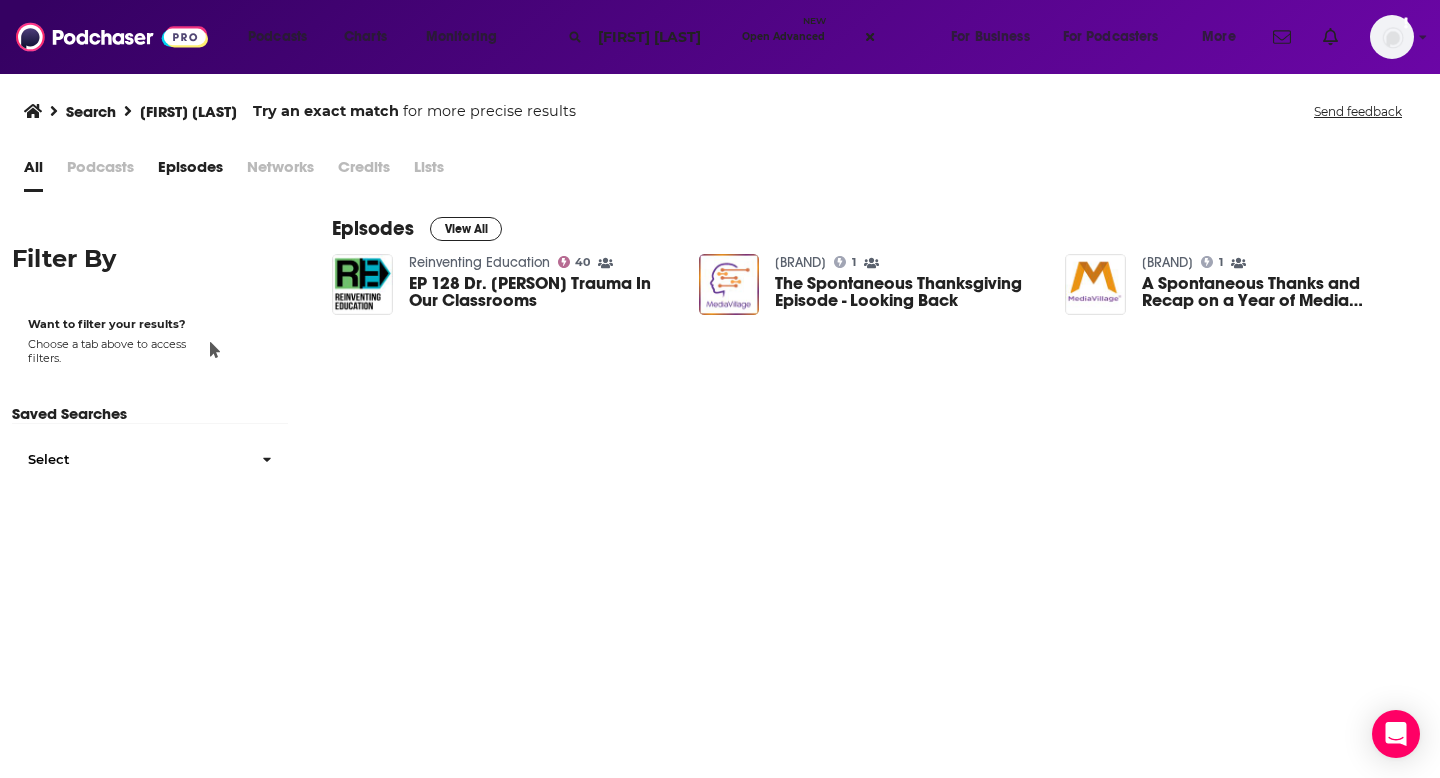 click on "[FIRST] [LAST]" at bounding box center (662, 37) 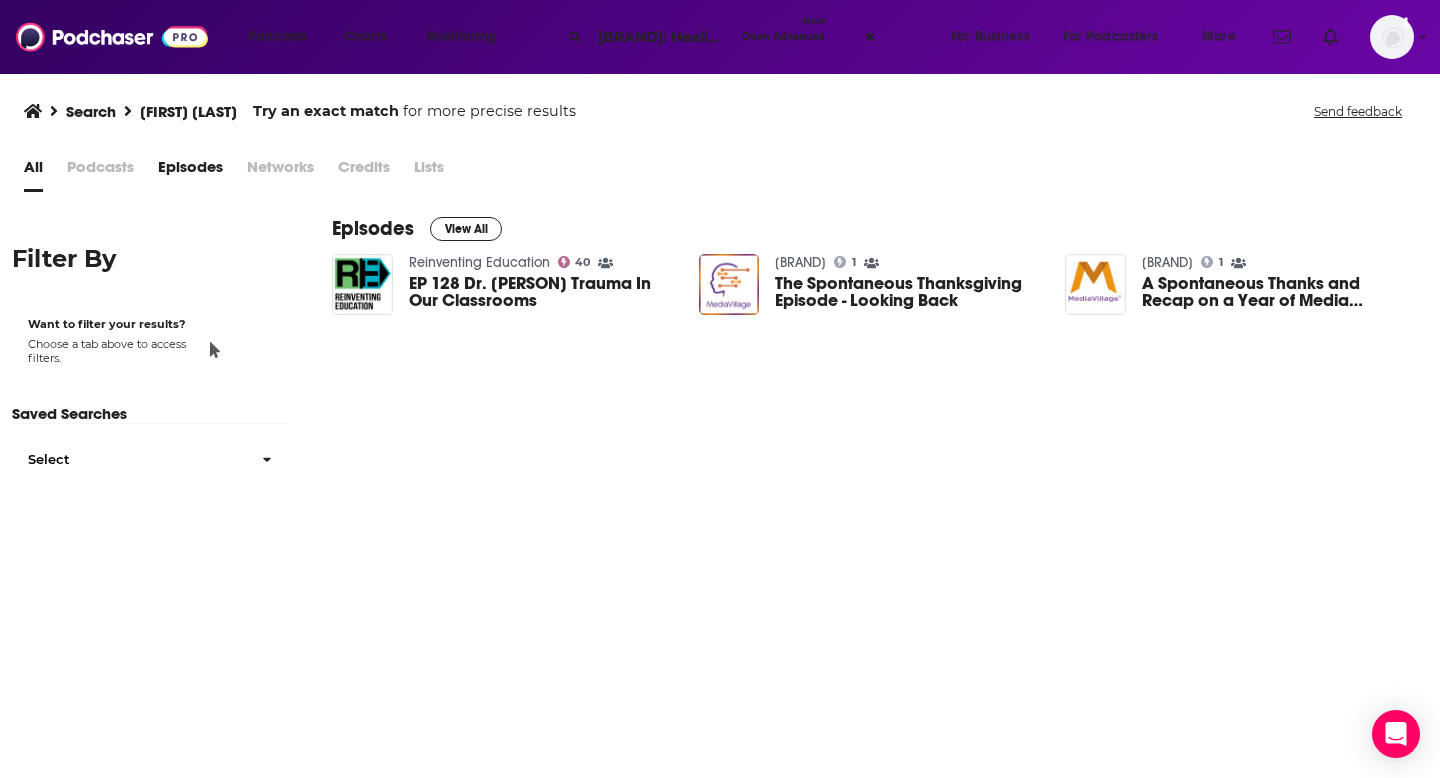 scroll, scrollTop: 0, scrollLeft: 195, axis: horizontal 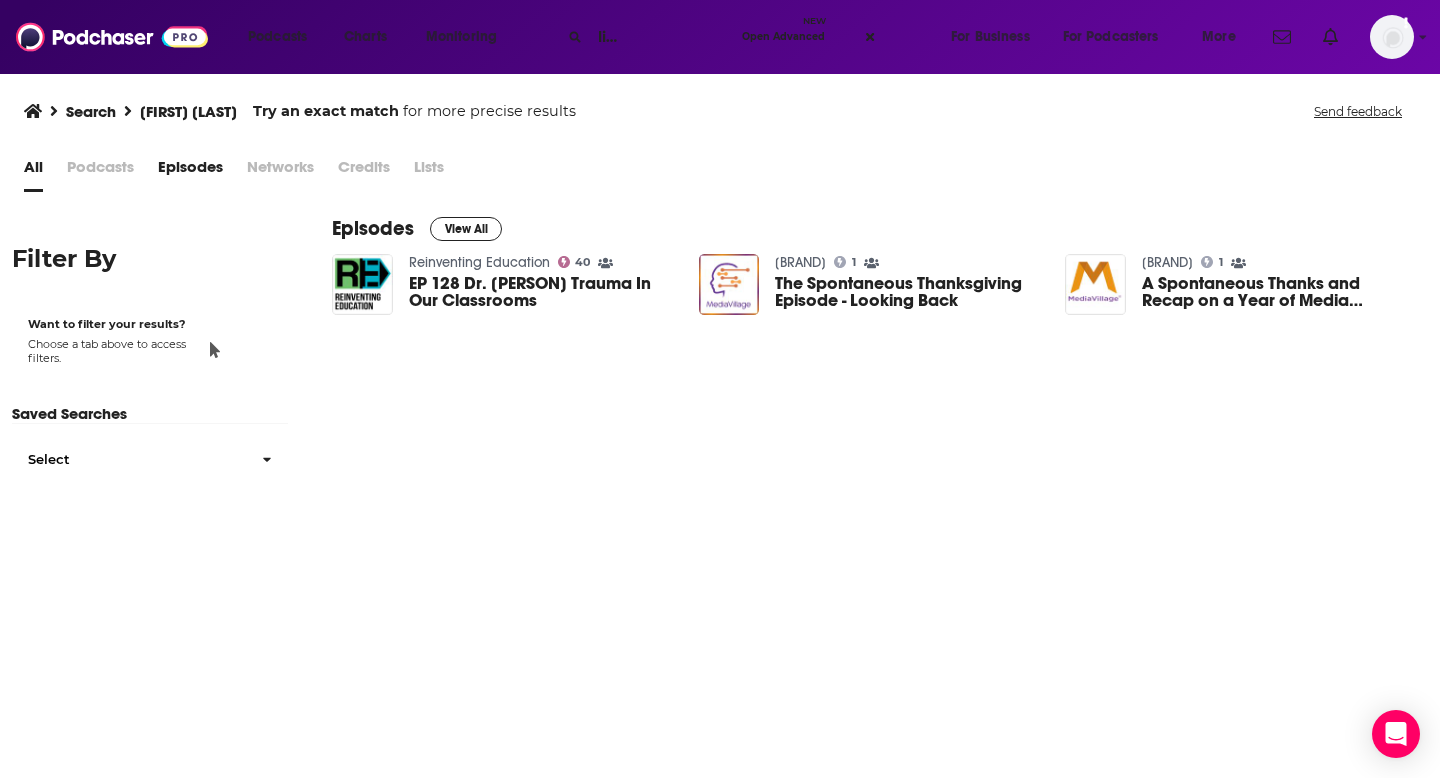 type on "[BRAND]: Healing in Education" 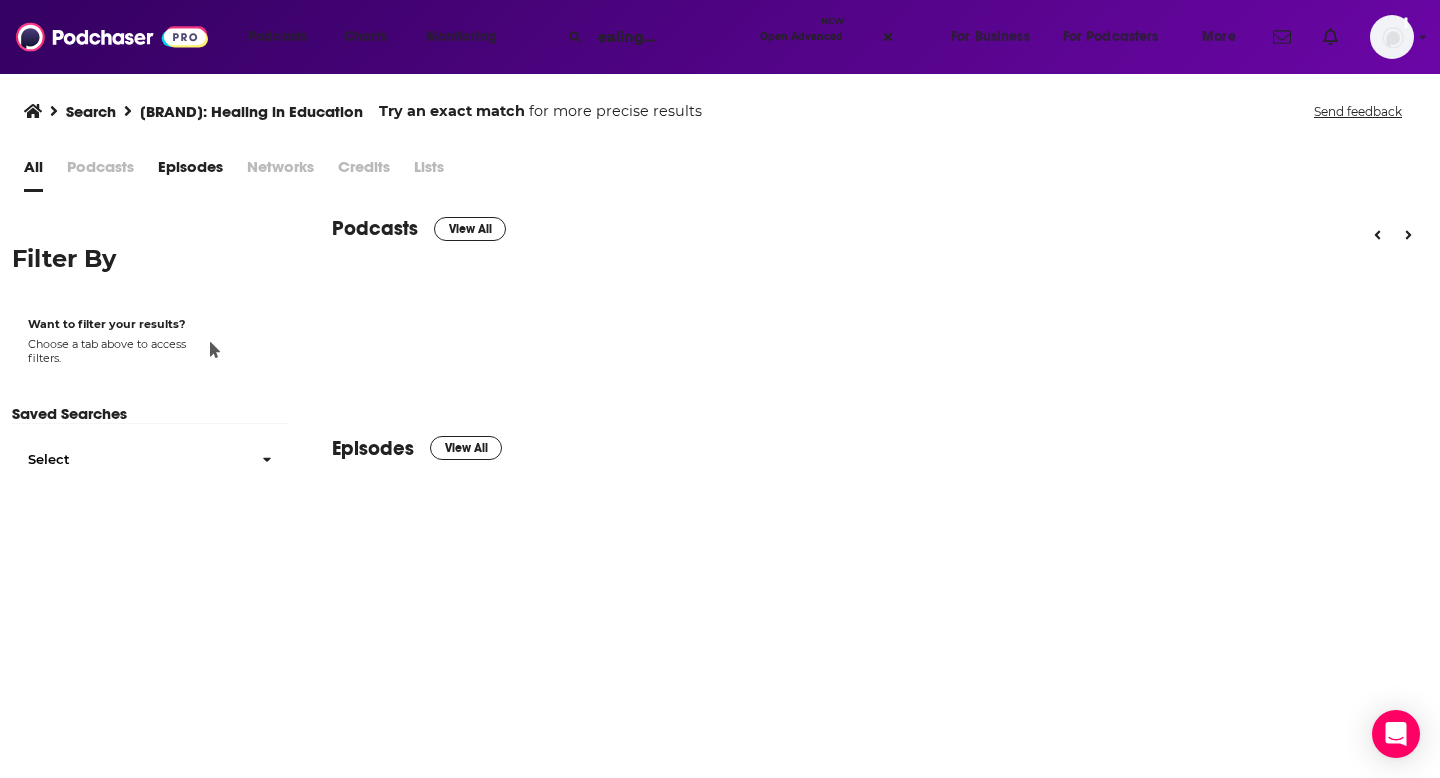 scroll, scrollTop: 0, scrollLeft: 0, axis: both 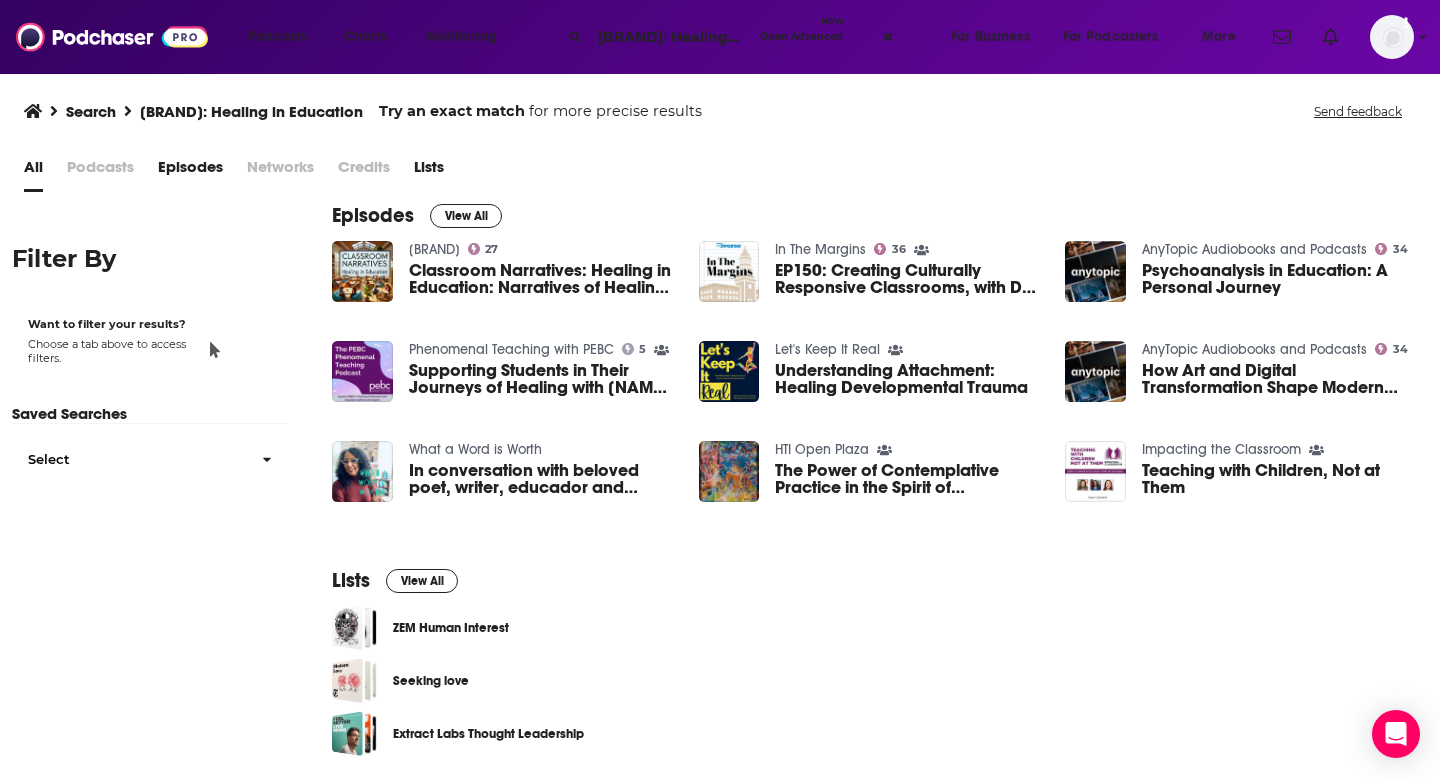 click on "Classroom Narratives: Healing in Education: Narratives of Healing: Exploring Trauma and Mental Health Through Film and Writing~Featuring [PERSON], PhD" at bounding box center [542, 279] 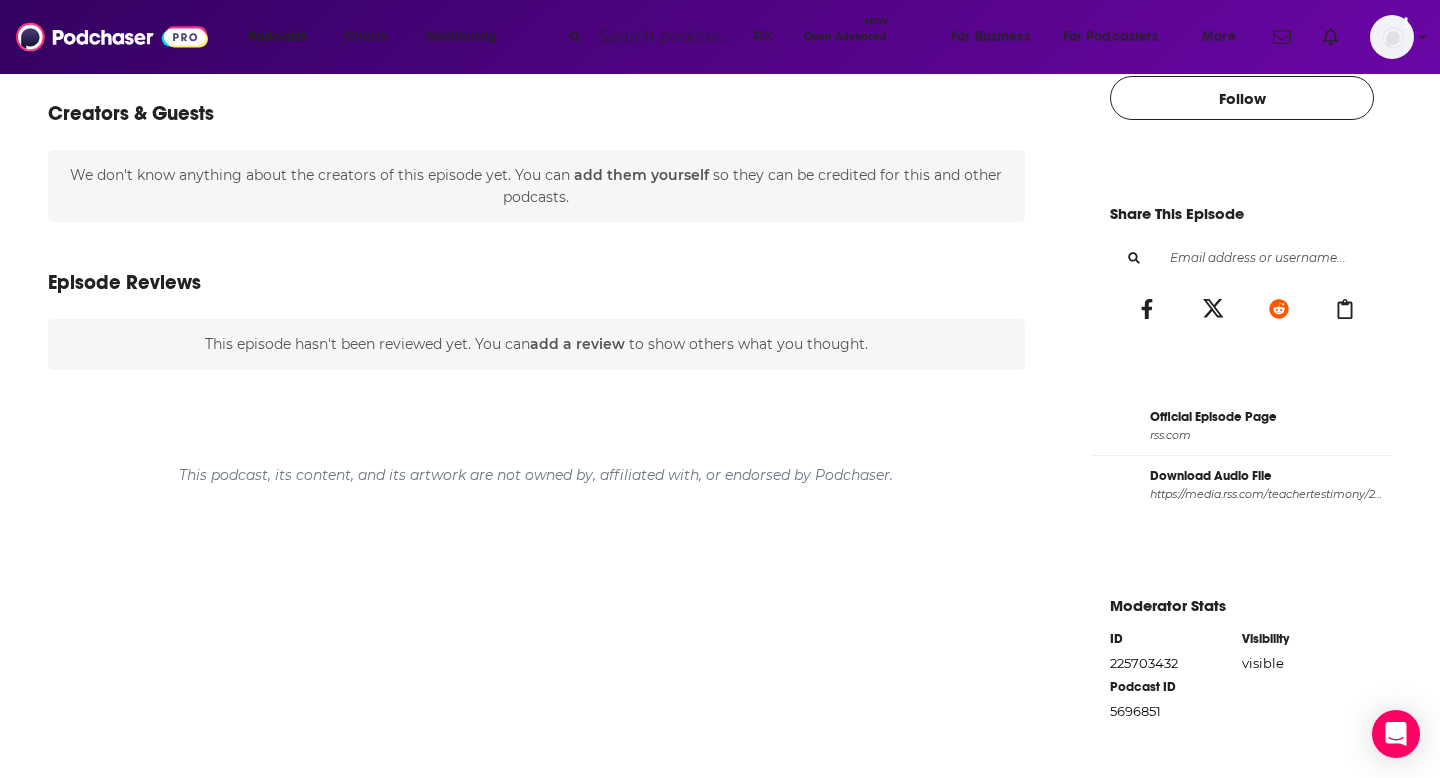 scroll, scrollTop: 0, scrollLeft: 0, axis: both 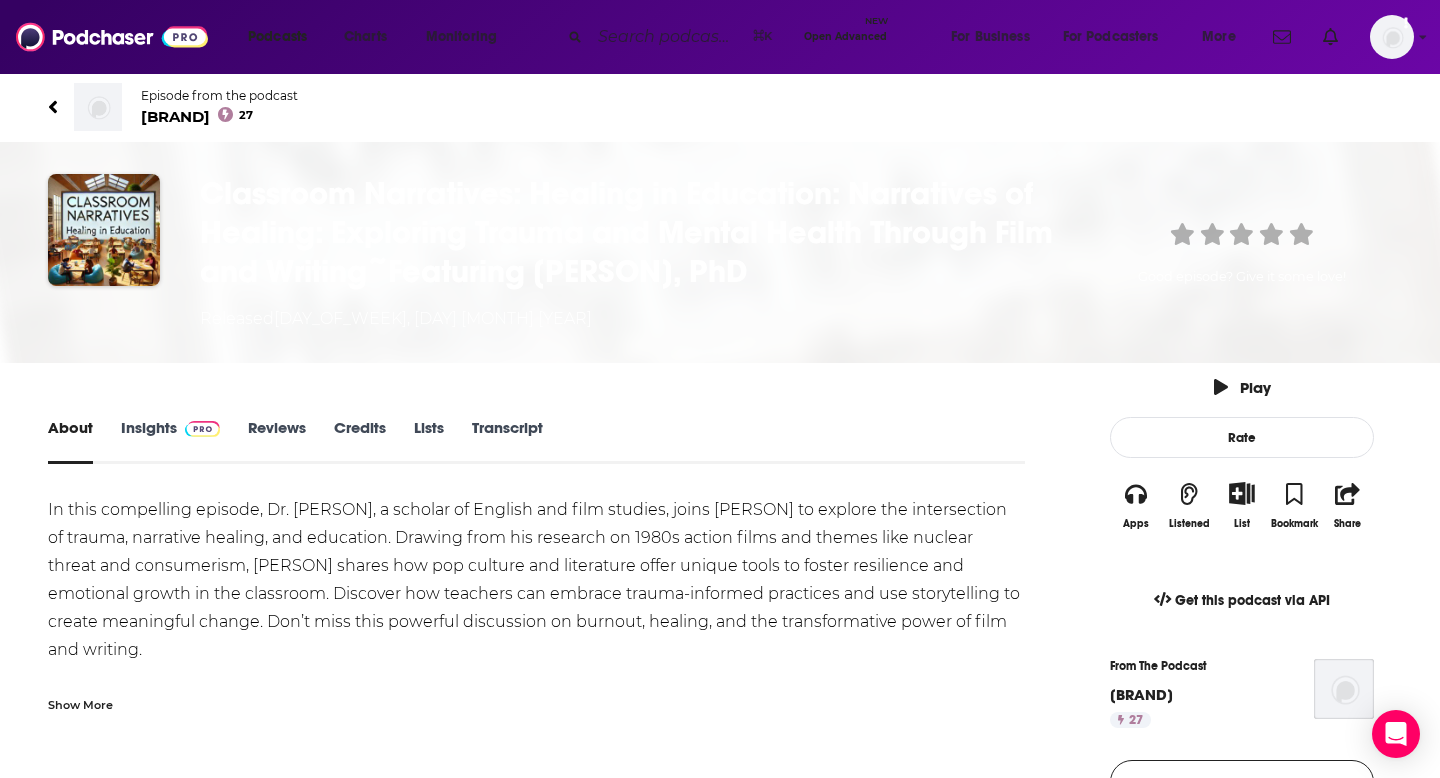 click on "Classroom Narratives: Healing in Education: Narratives of Healing: Exploring Trauma and Mental Health Through Film and Writing~Featuring [PERSON], PhD" at bounding box center [630, 232] 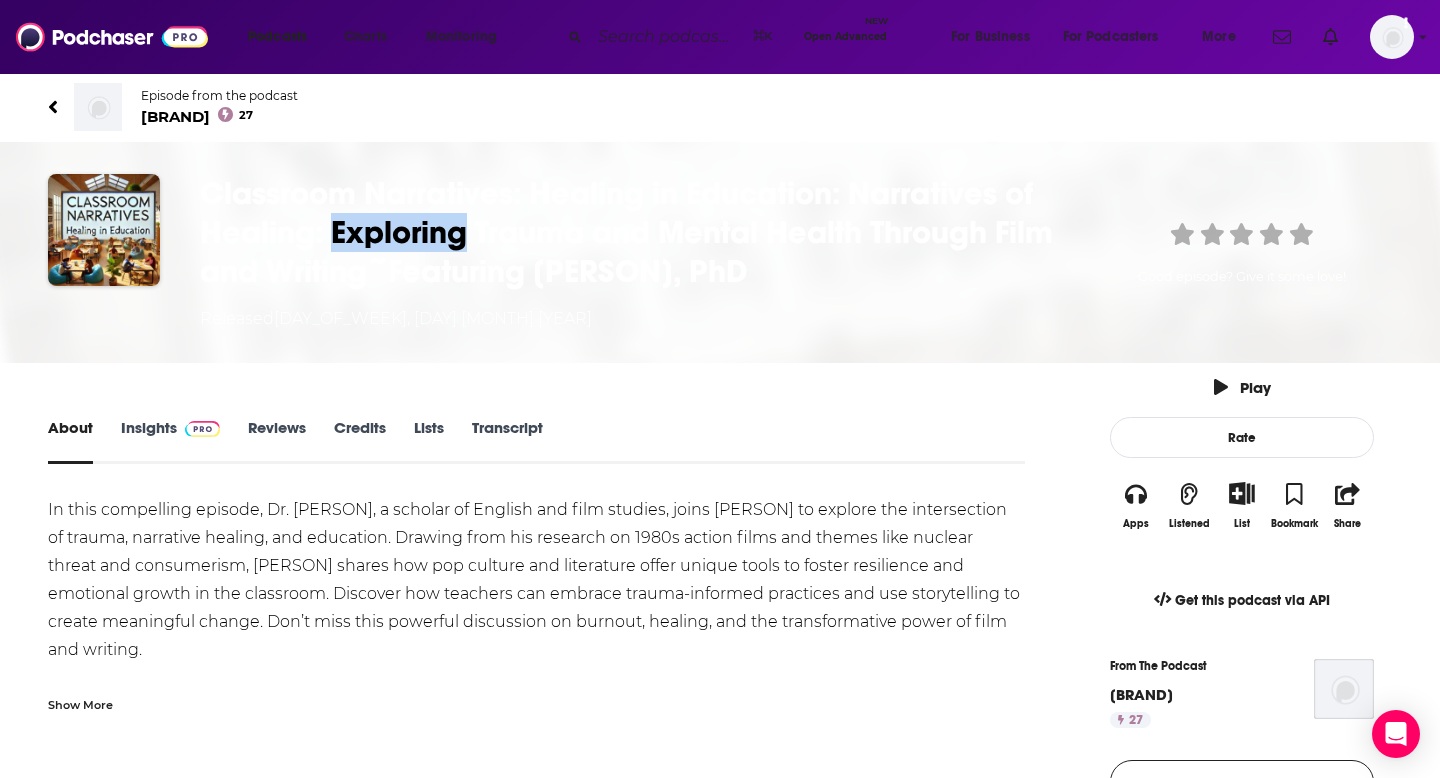 click on "Classroom Narratives: Healing in Education: Narratives of Healing: Exploring Trauma and Mental Health Through Film and Writing~Featuring [PERSON], PhD" at bounding box center [630, 232] 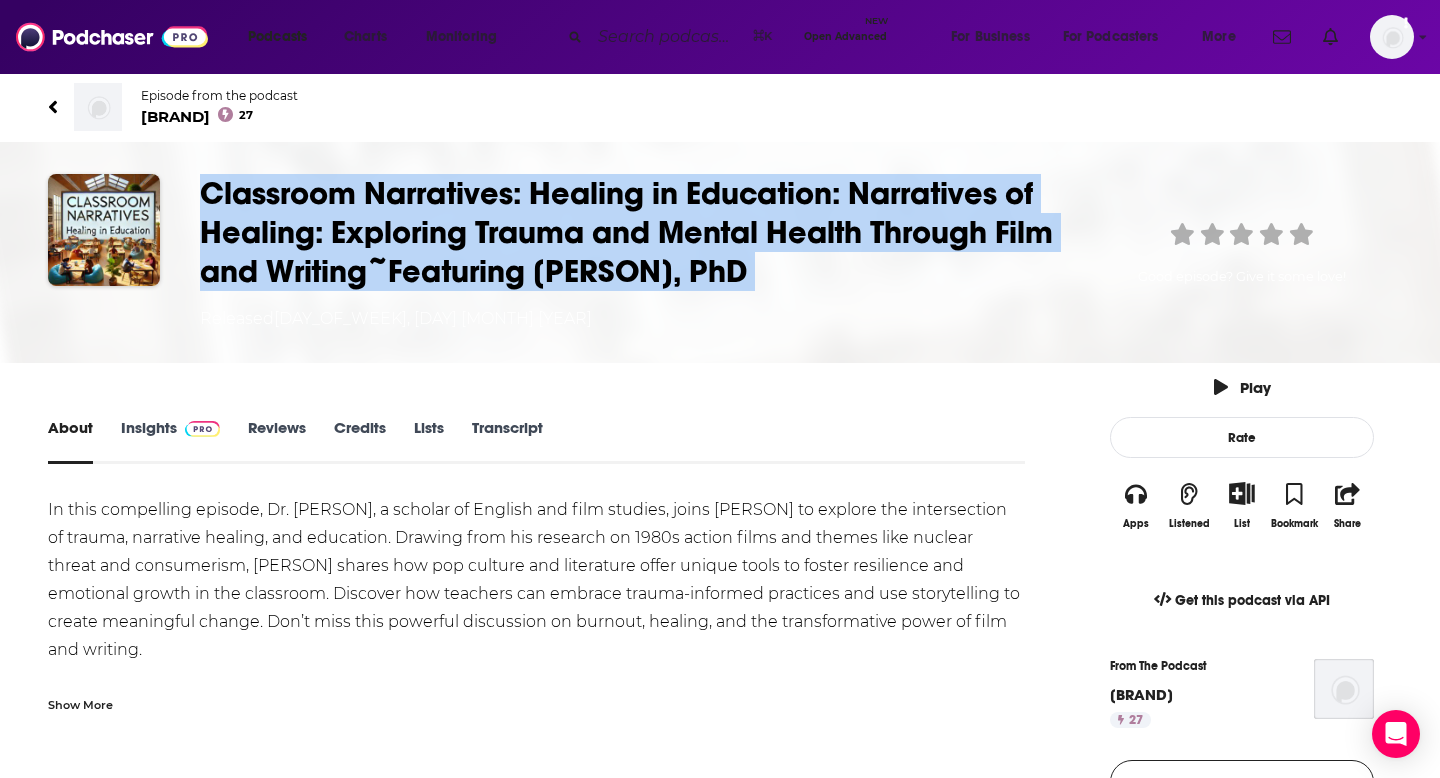 click on "Classroom Narratives: Healing in Education: Narratives of Healing: Exploring Trauma and Mental Health Through Film and Writing~Featuring [PERSON], PhD" at bounding box center (630, 232) 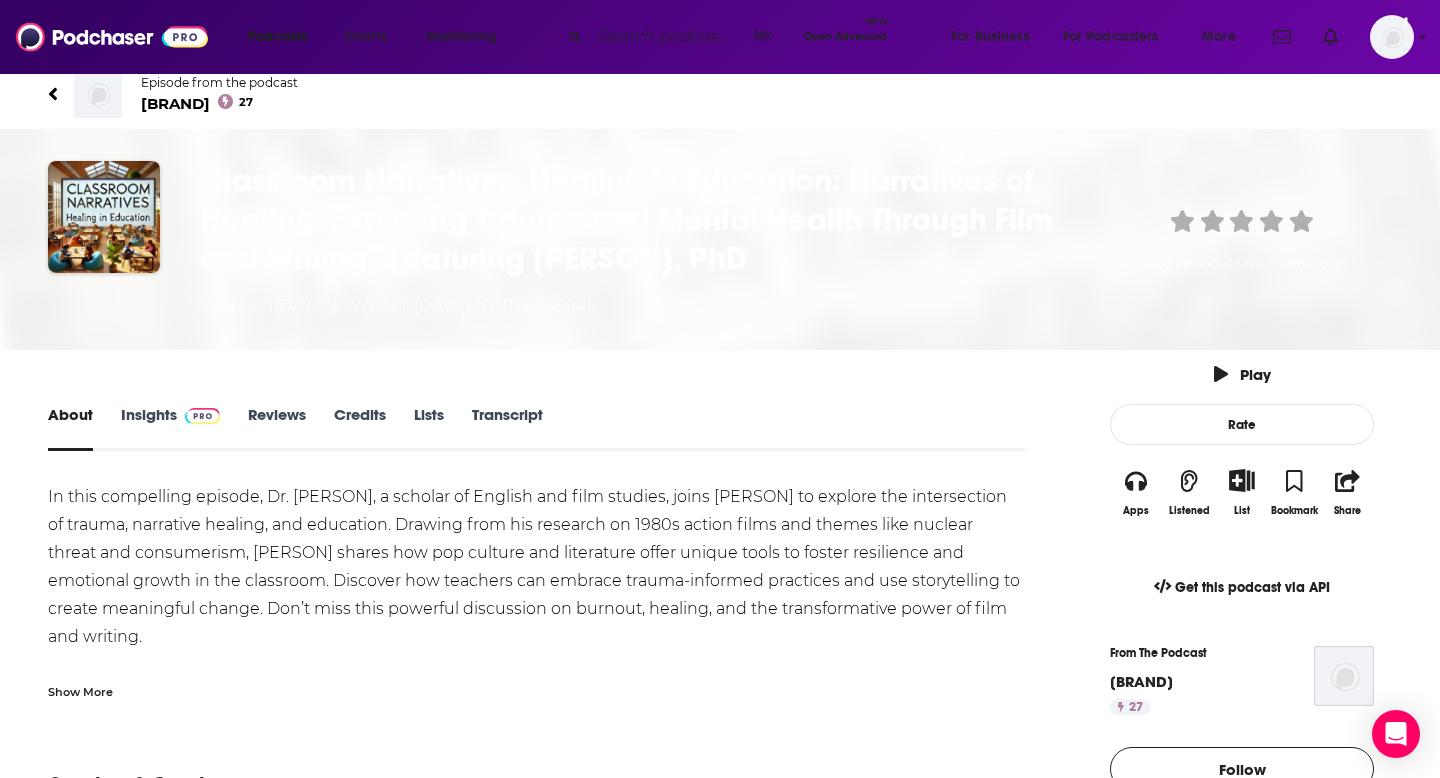 scroll, scrollTop: 14, scrollLeft: 0, axis: vertical 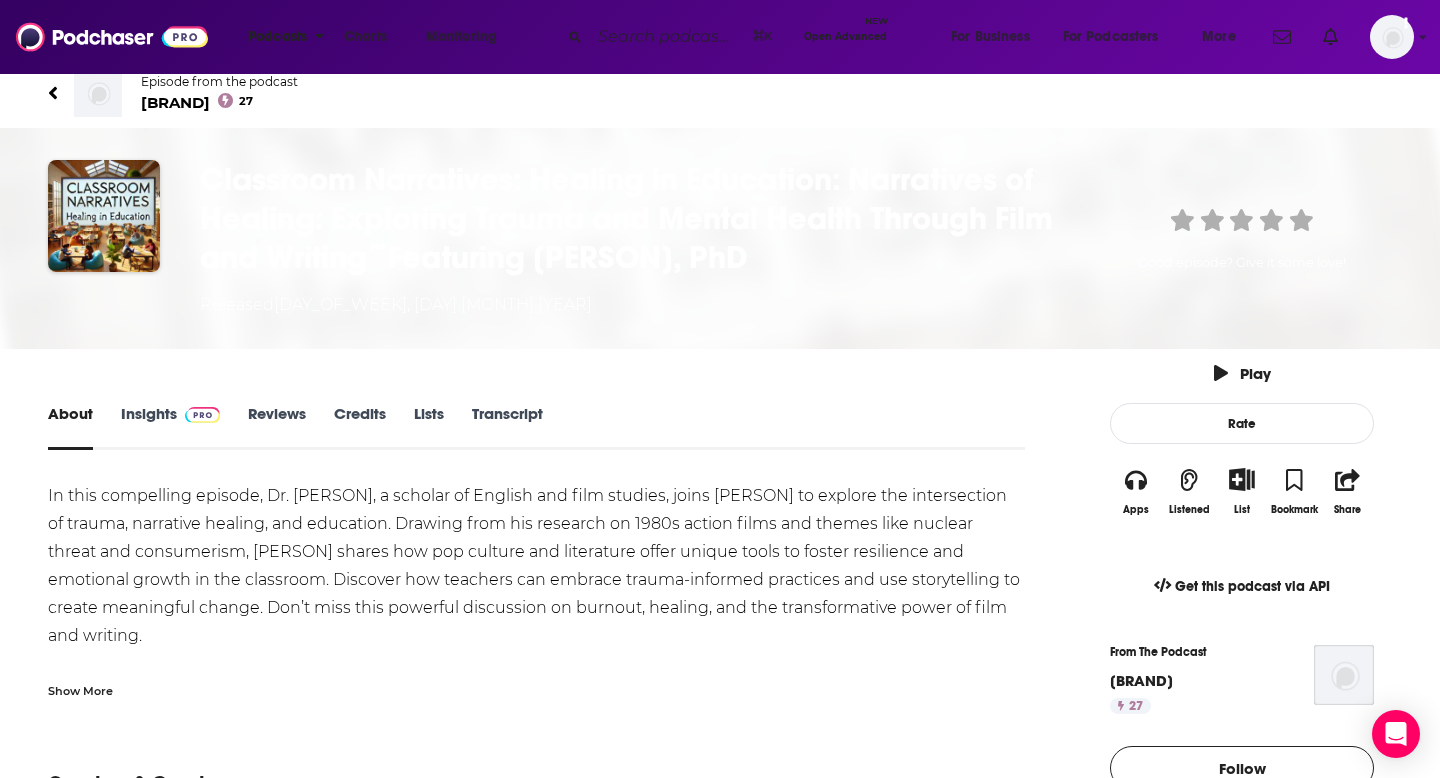 click on "Podcasts" at bounding box center (277, 37) 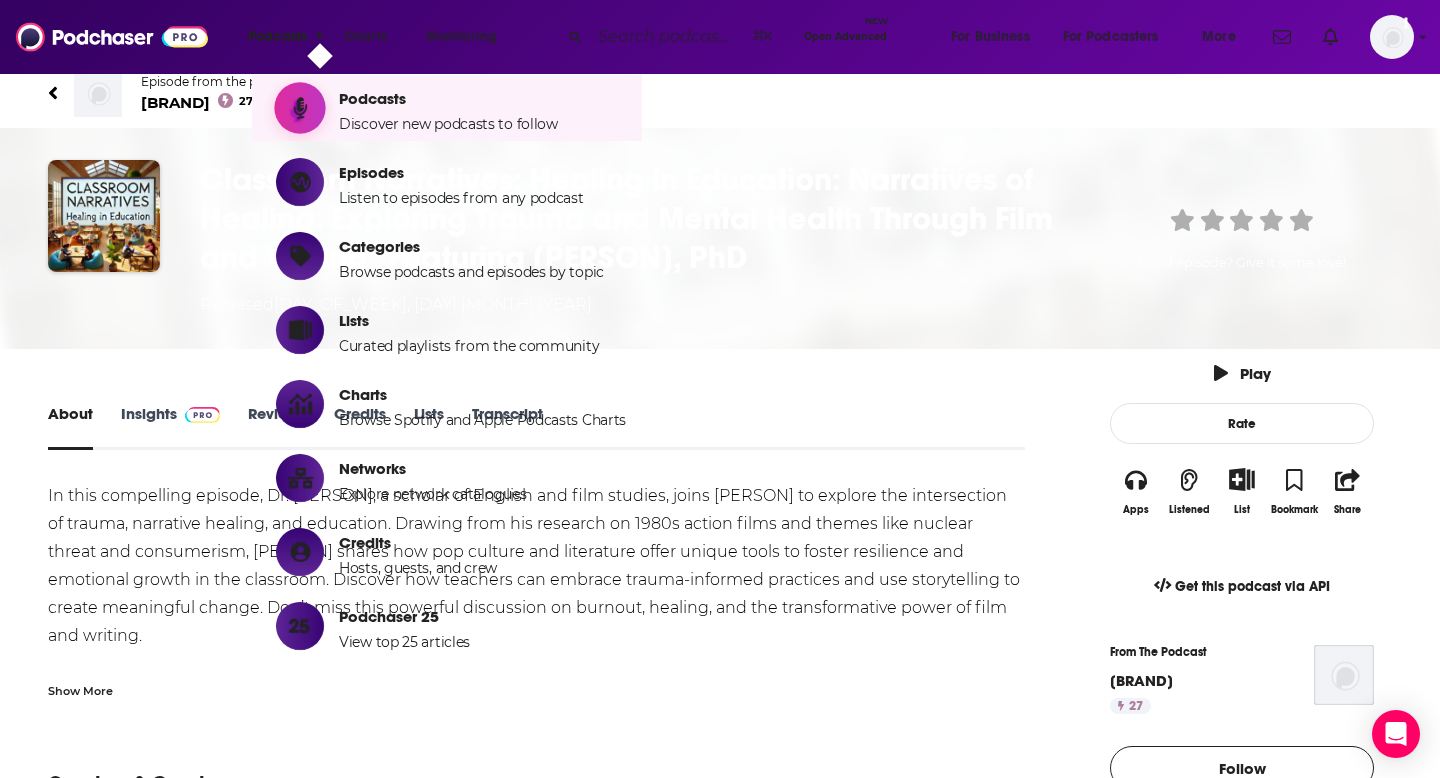 click on "Podcasts" at bounding box center (448, 98) 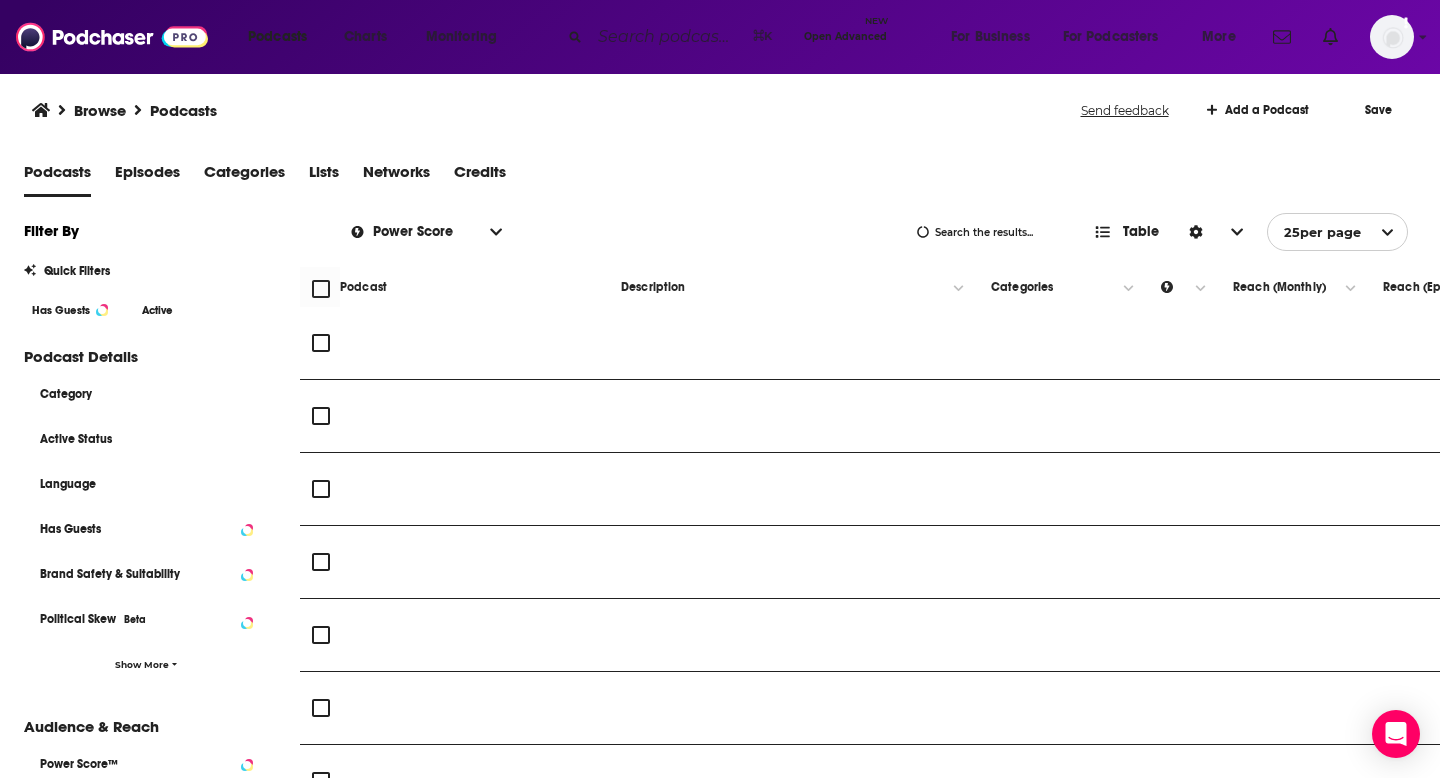 scroll, scrollTop: 0, scrollLeft: 0, axis: both 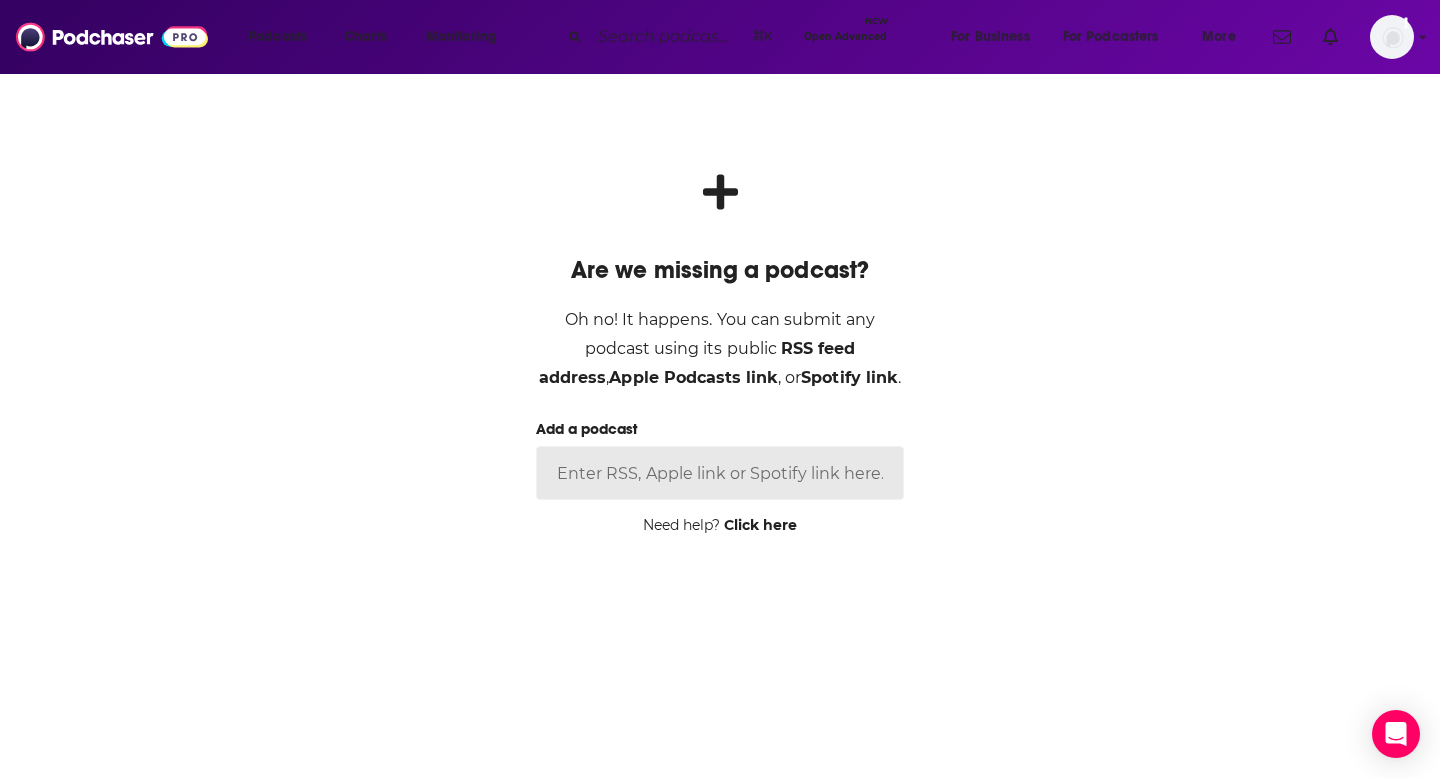 click on "Add a podcast" at bounding box center [720, 473] 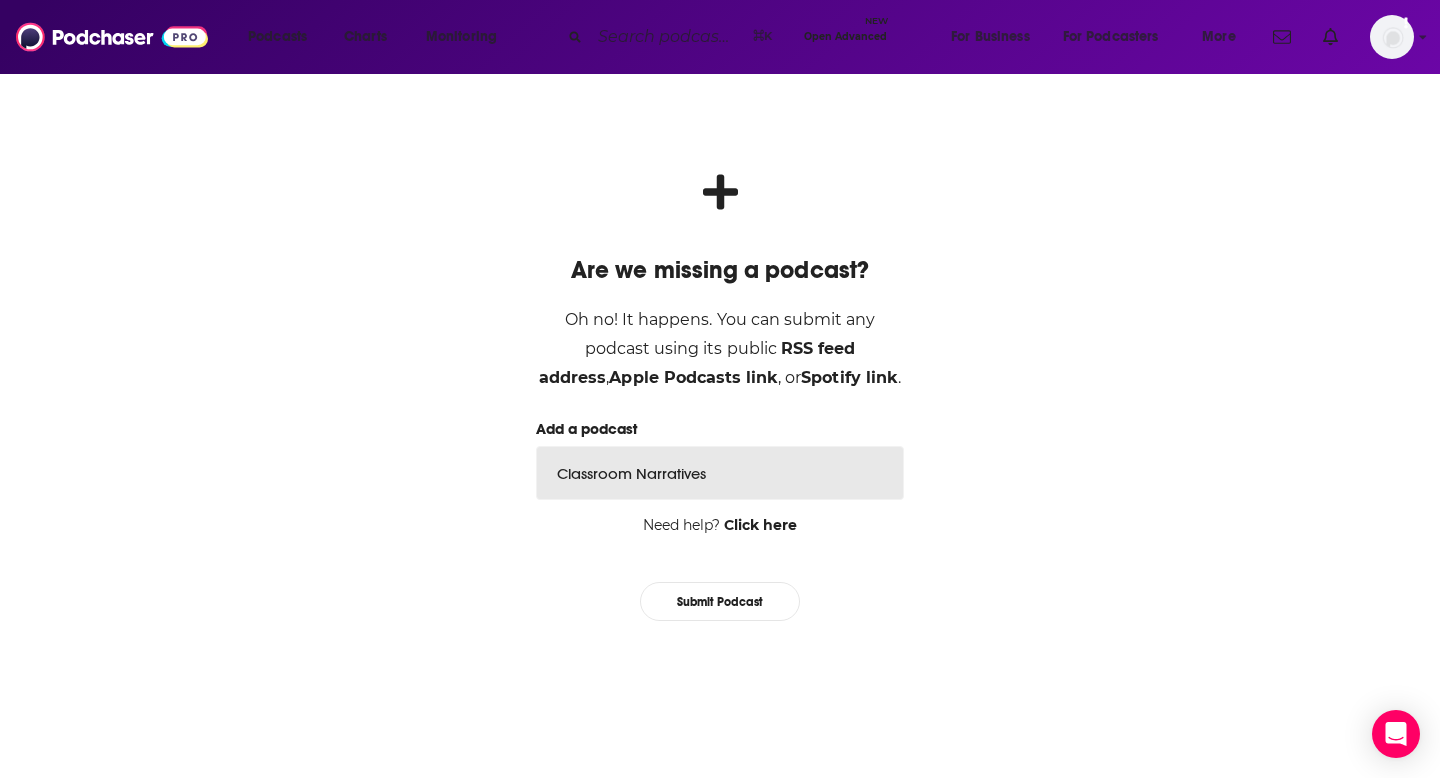 type on "Classroom Narratives" 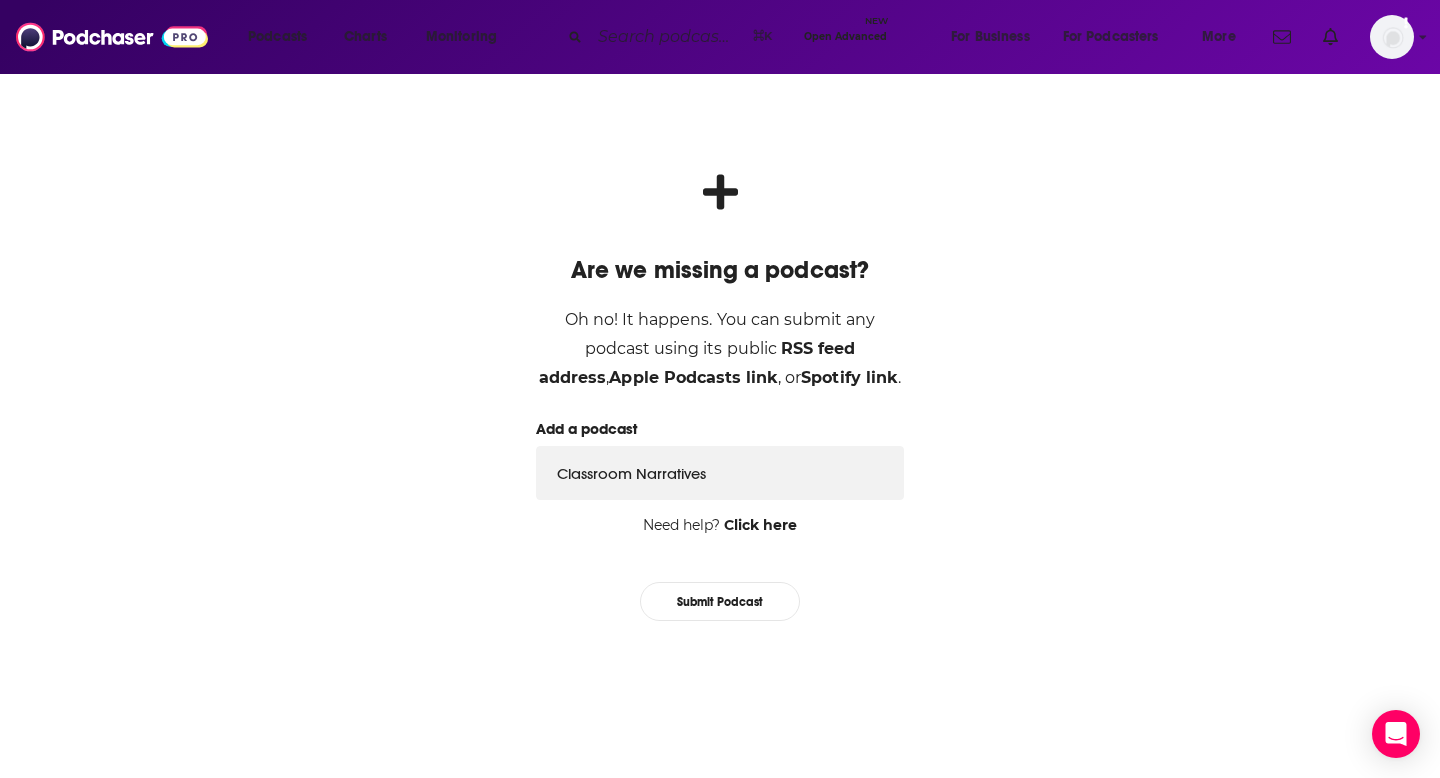 click on "Submit Podcast" at bounding box center [720, 601] 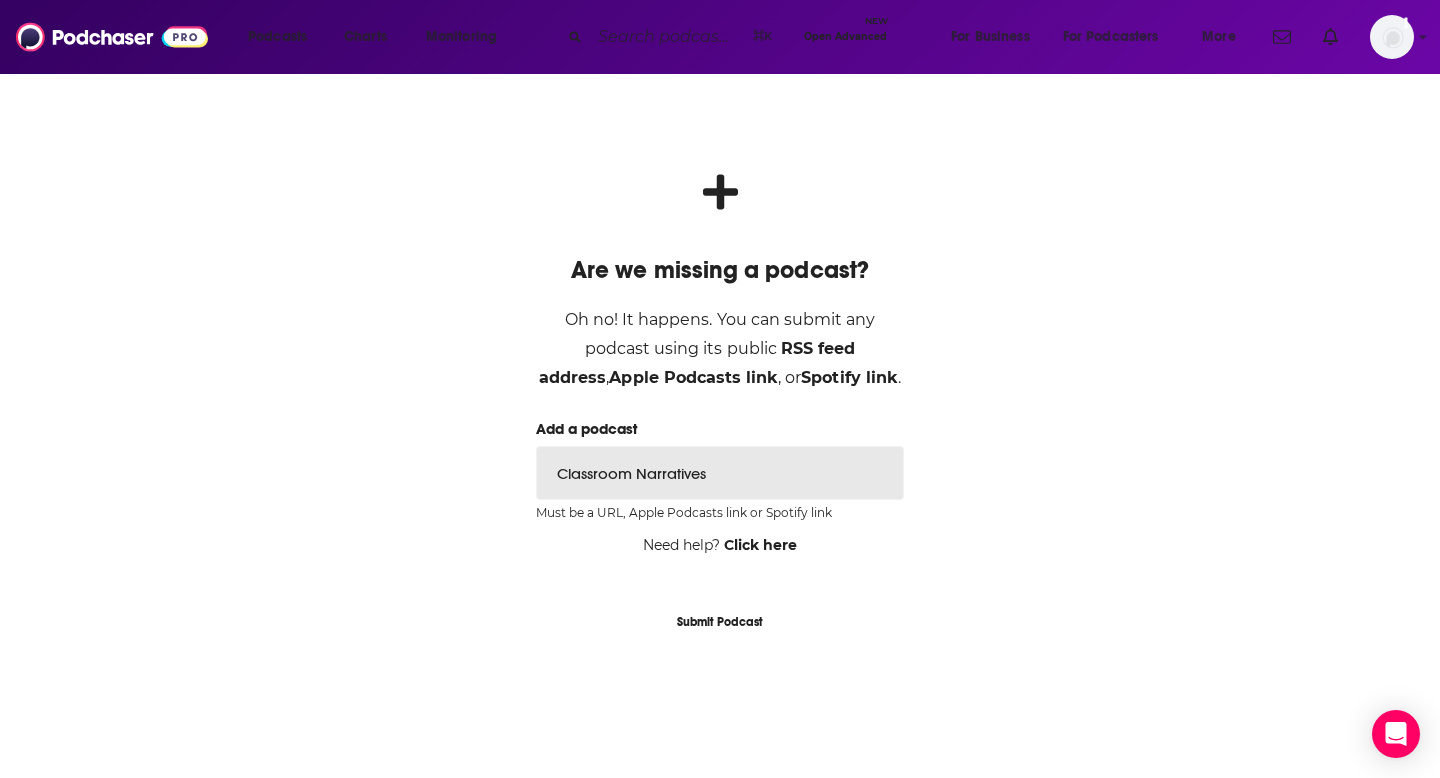 click on "Classroom Narratives" at bounding box center [720, 473] 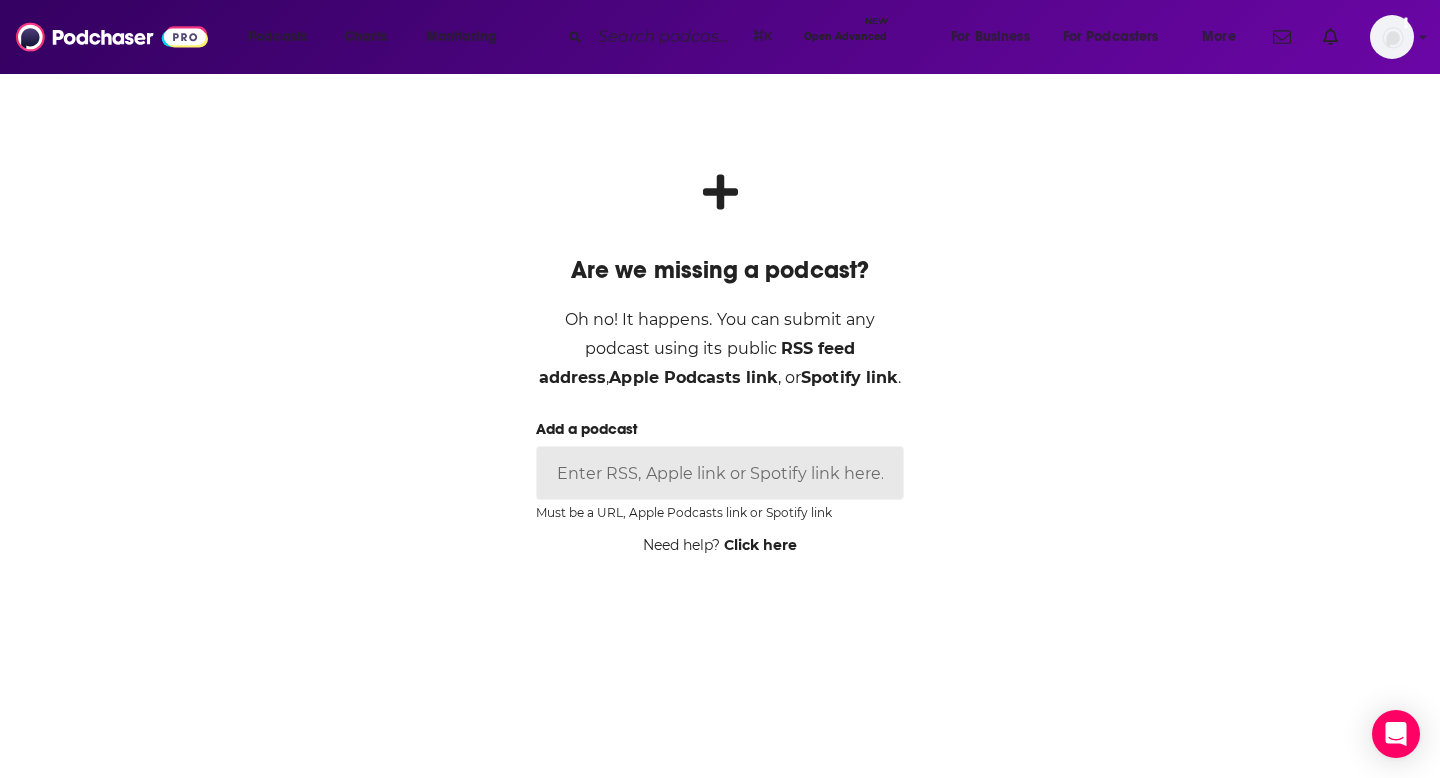 click on "Add a podcast" at bounding box center (720, 473) 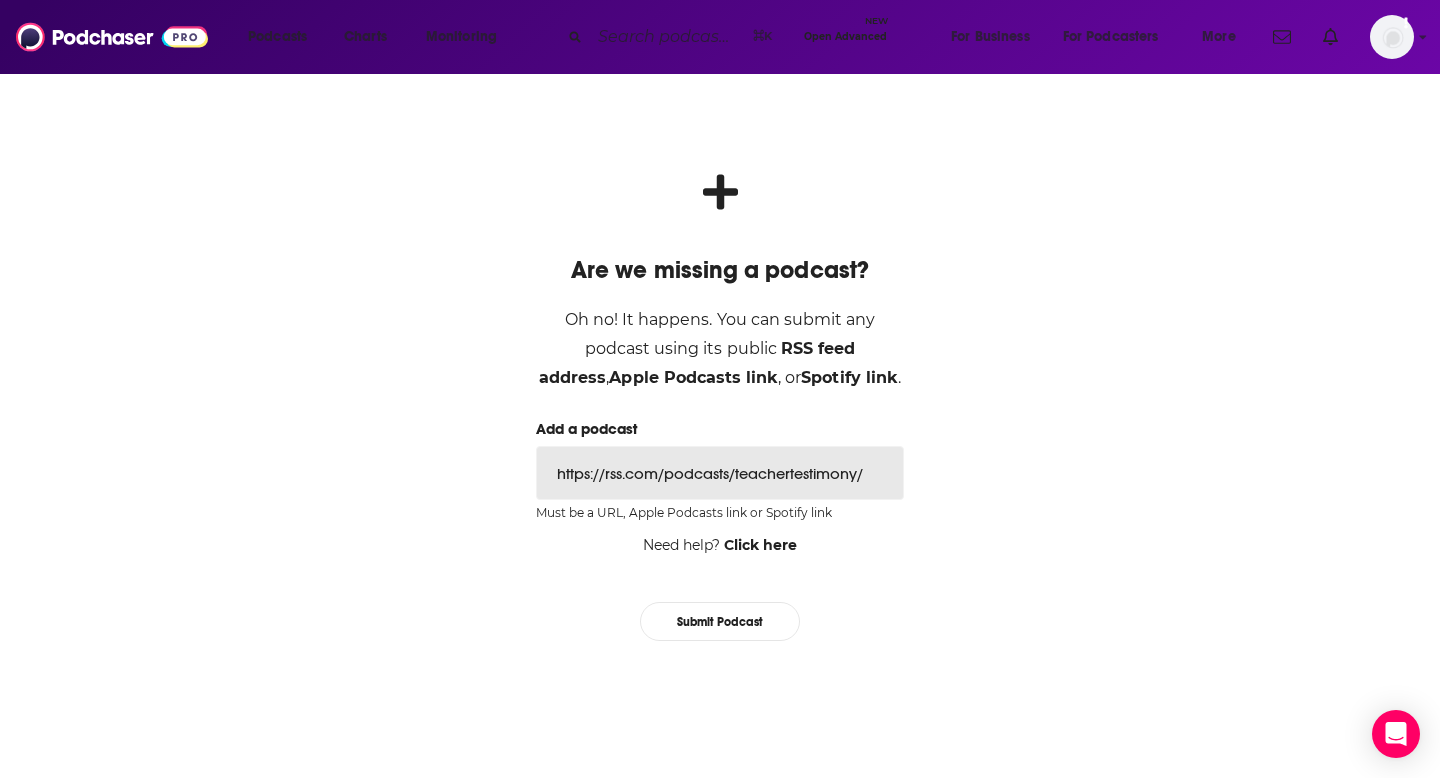 type on "https://rss.com/podcasts/teachertestimony/" 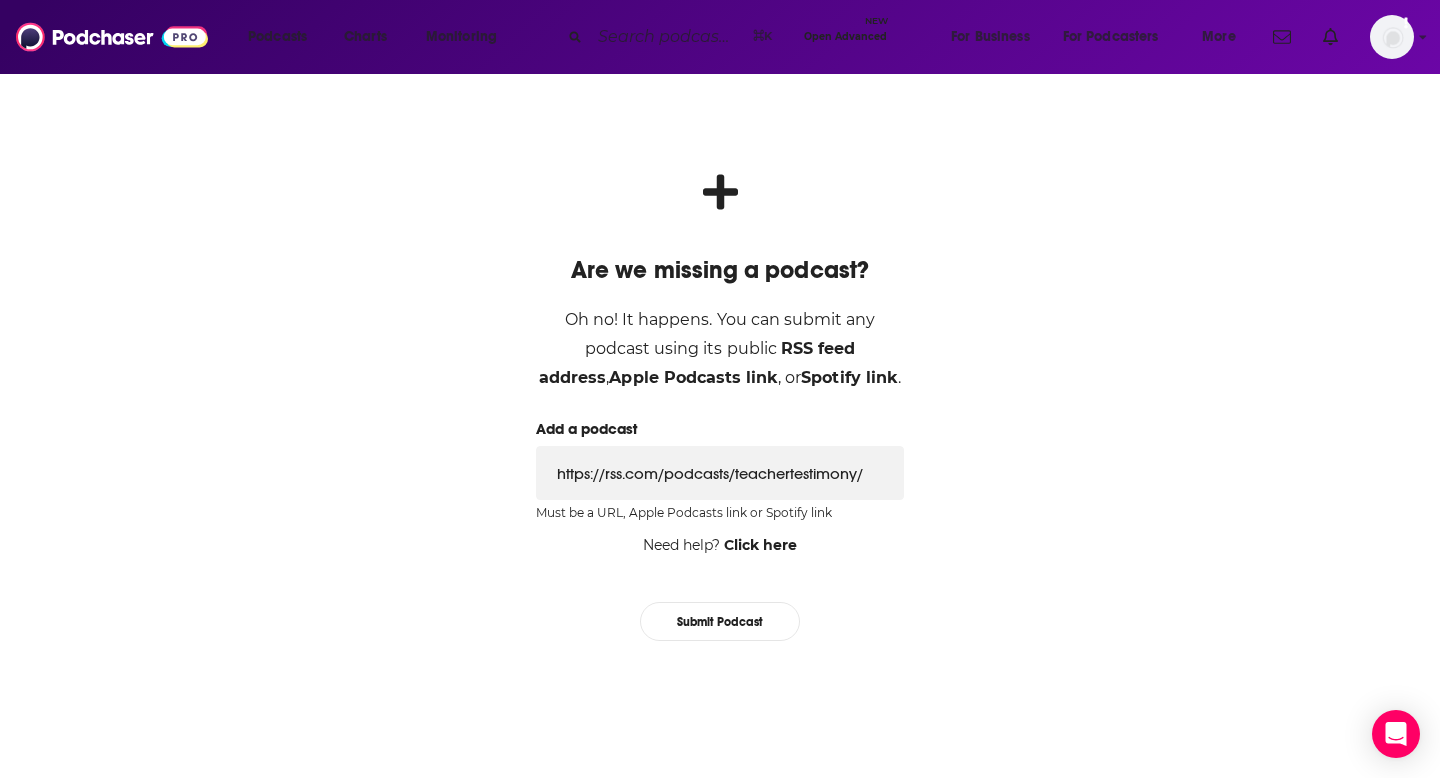 click on "Submit Podcast" at bounding box center (720, 621) 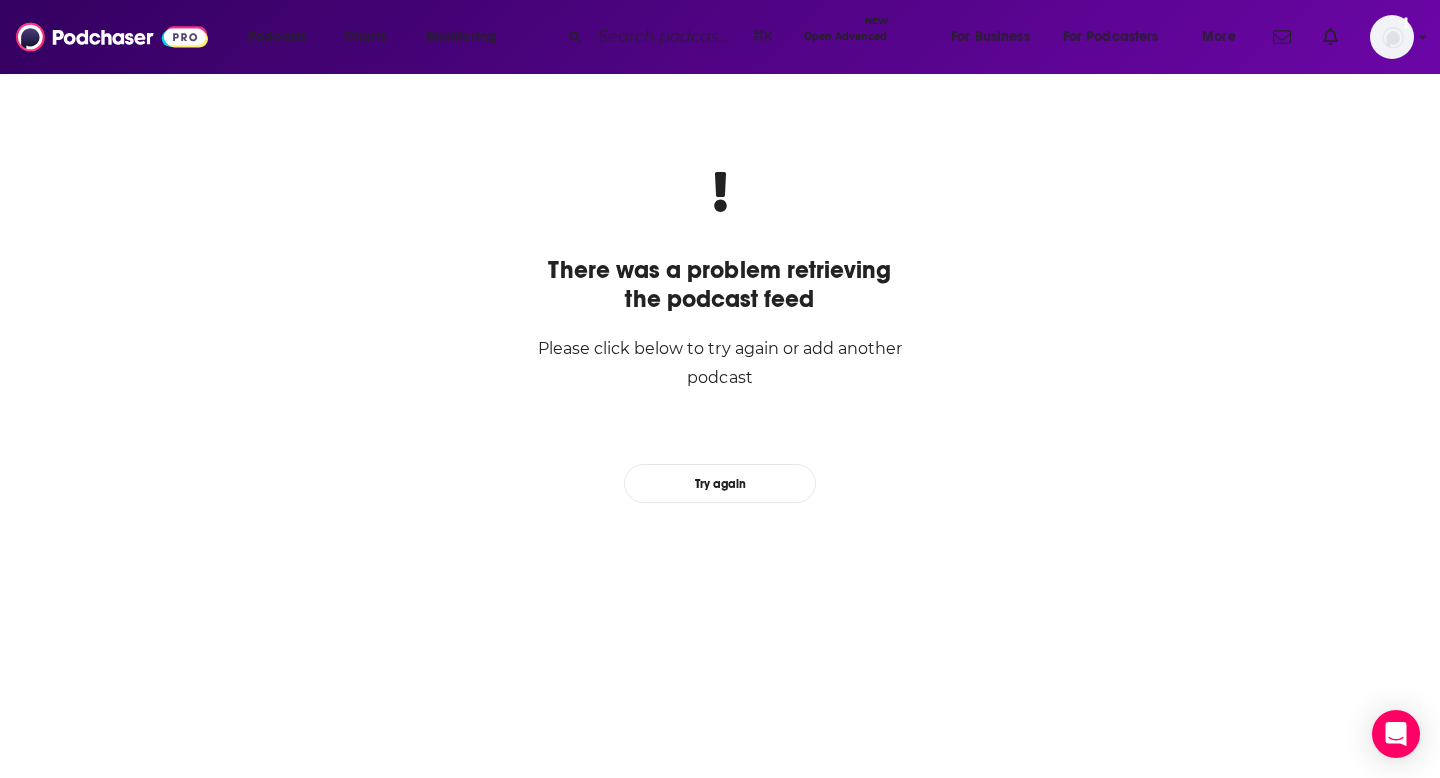 click on "Try again" at bounding box center [720, 483] 